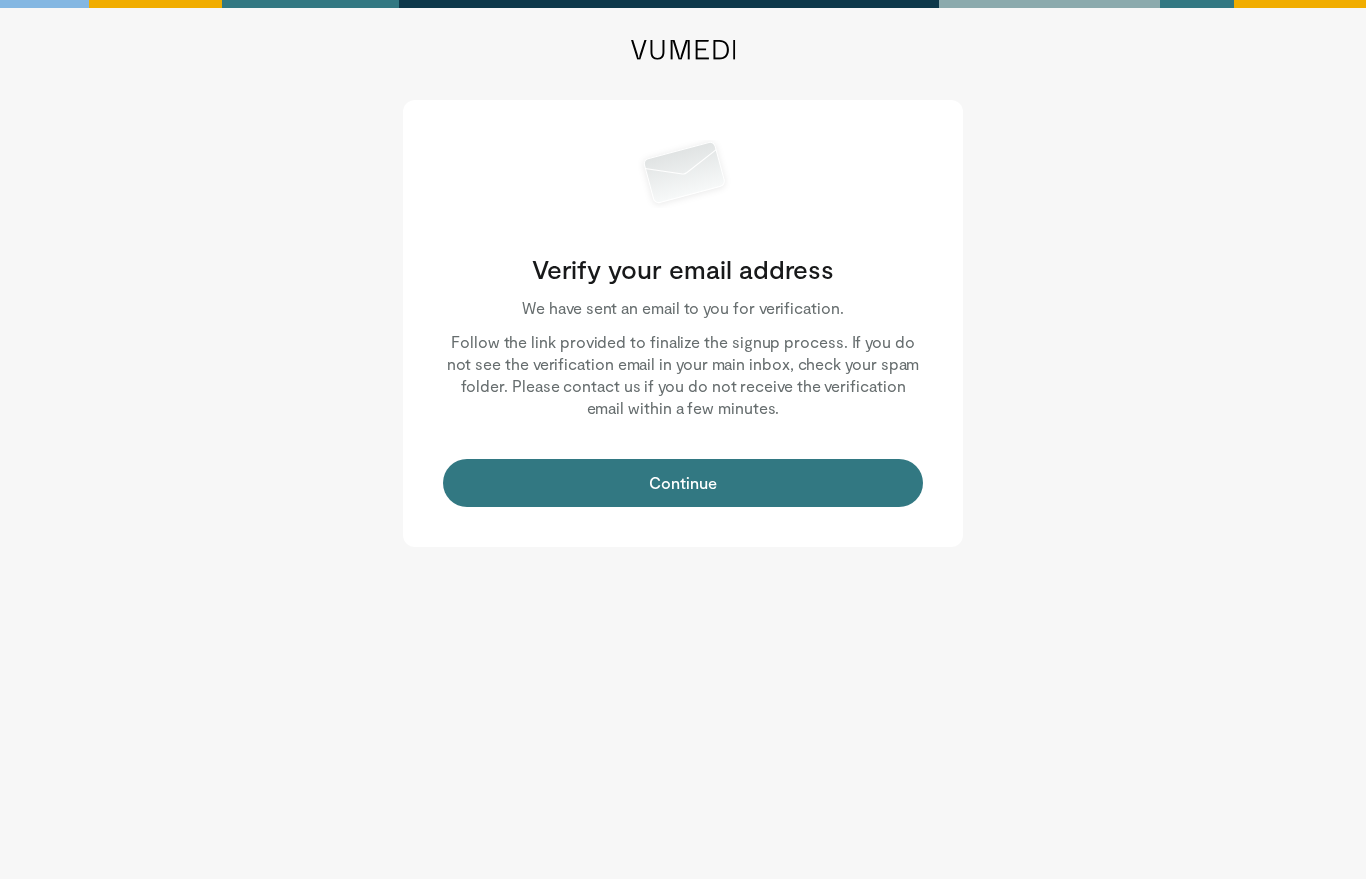 scroll, scrollTop: 0, scrollLeft: 0, axis: both 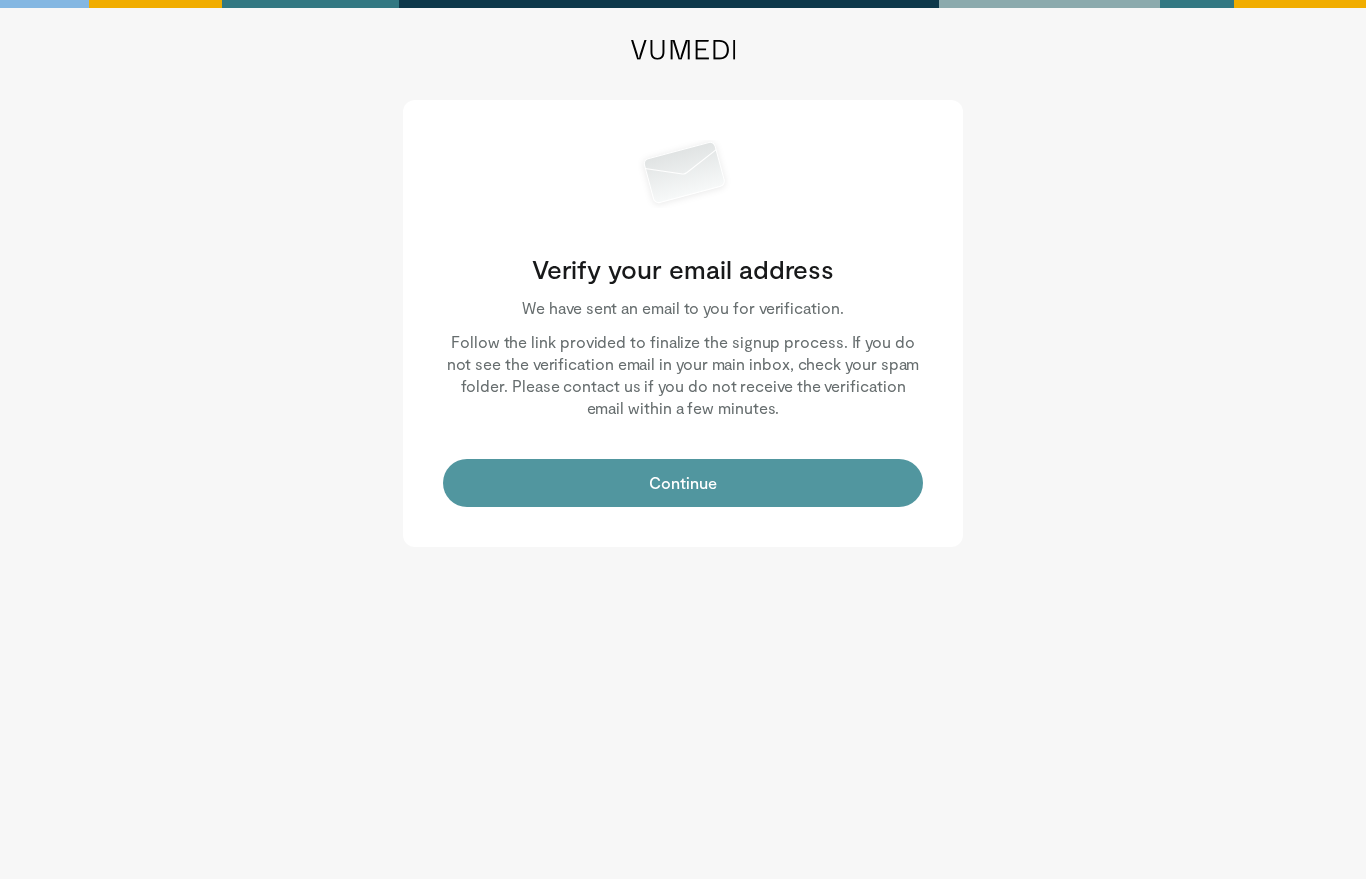 click on "Continue" at bounding box center (683, 483) 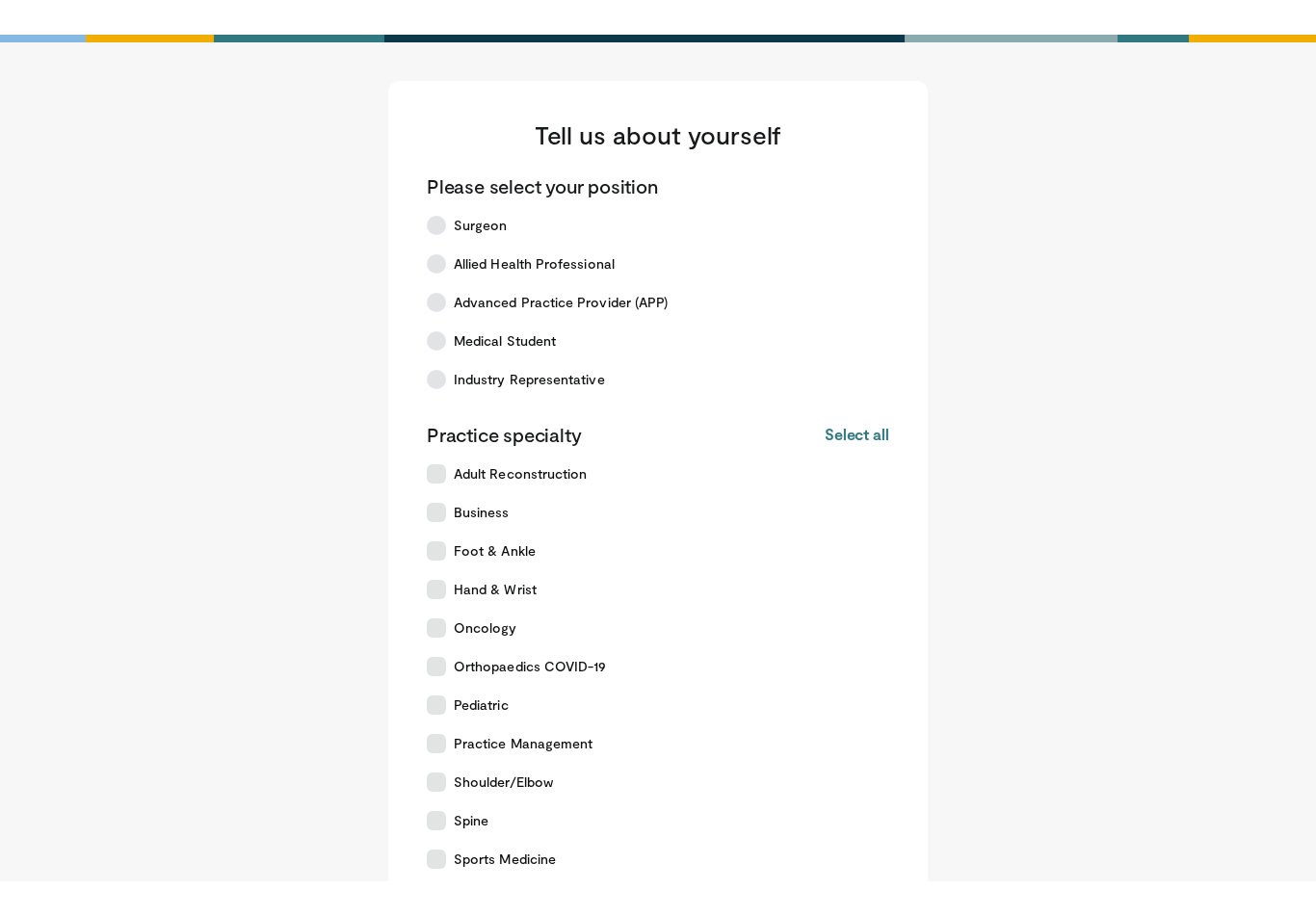 scroll, scrollTop: 0, scrollLeft: 0, axis: both 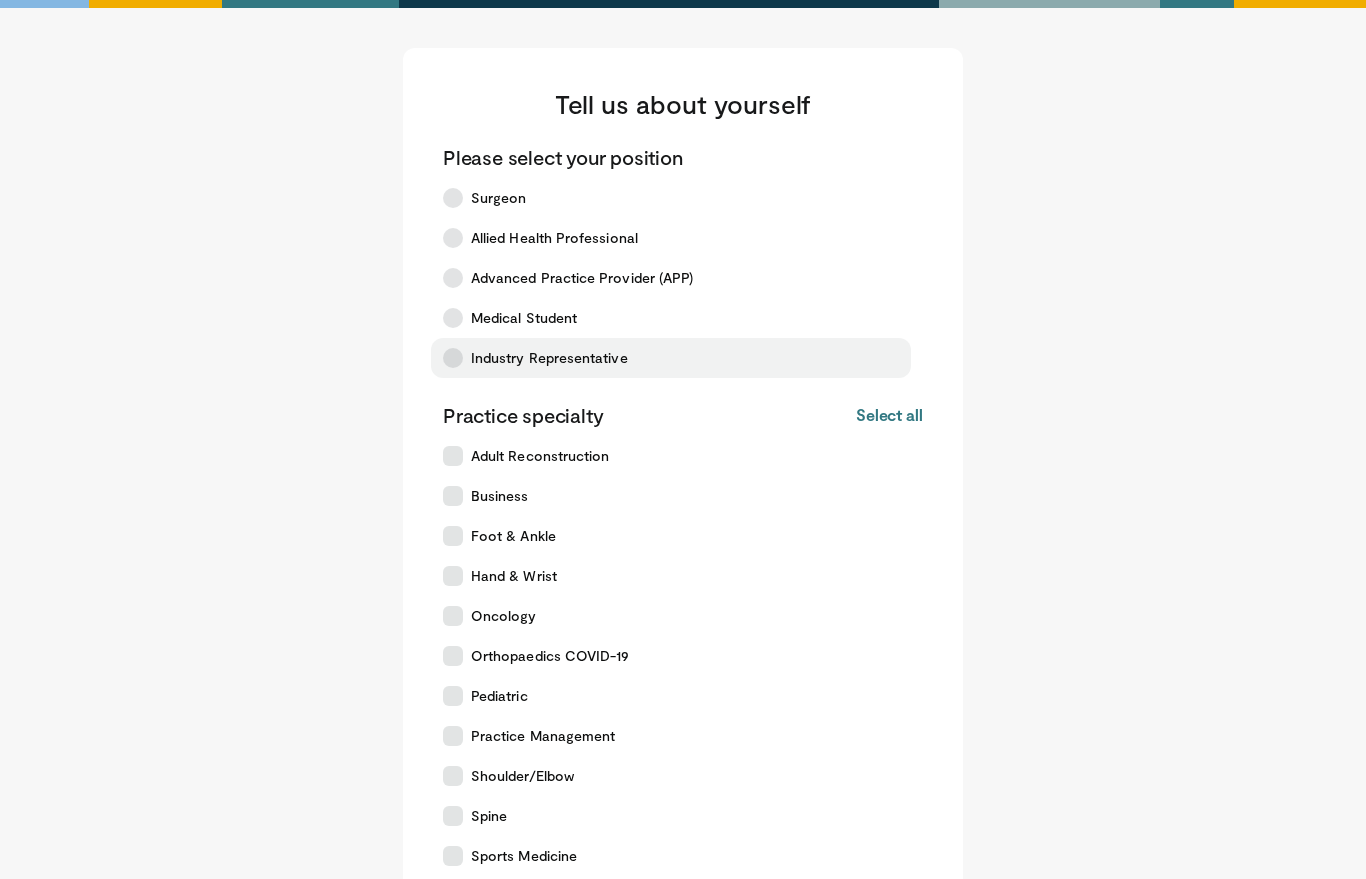 click on "Industry Representative" at bounding box center [671, 358] 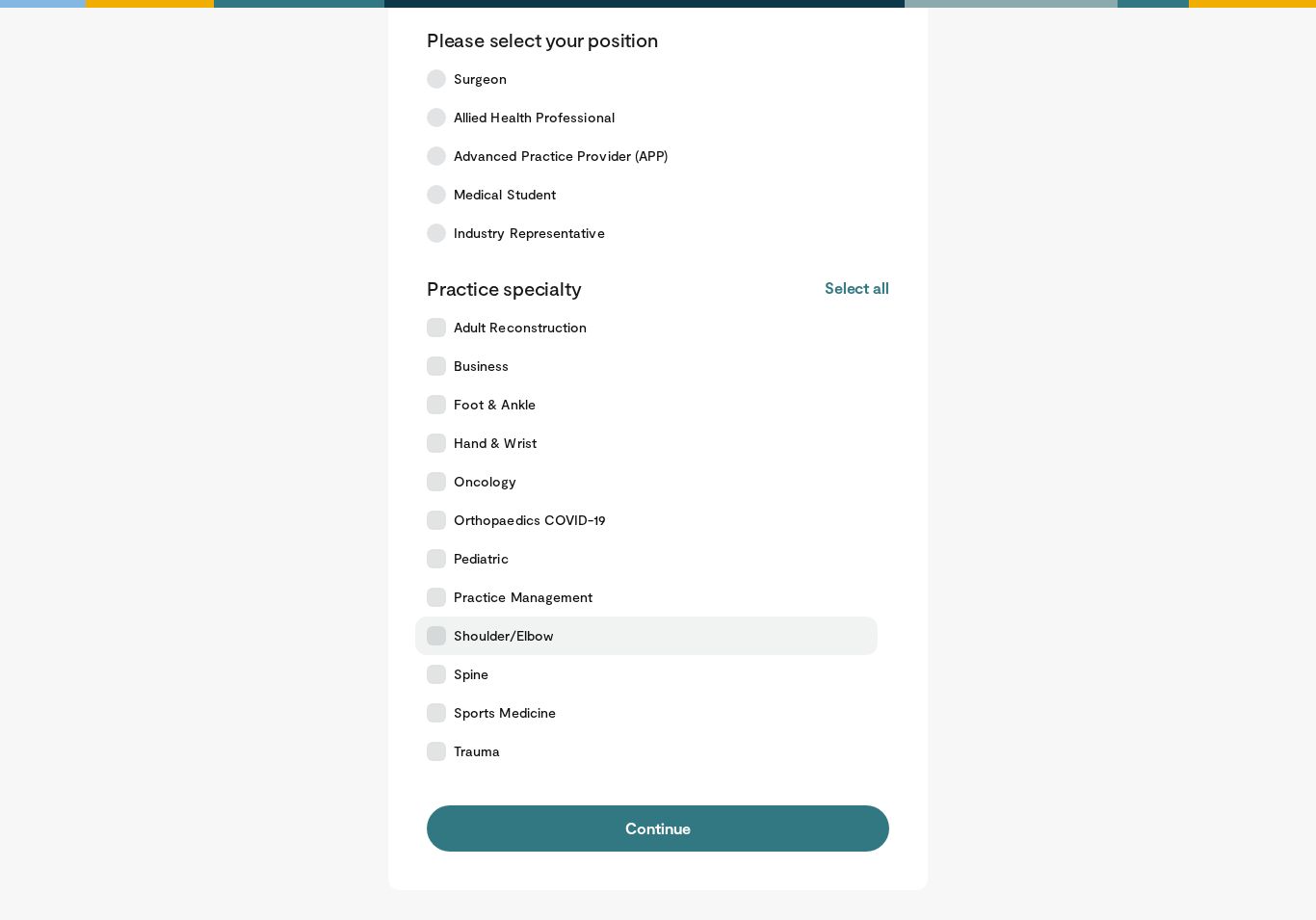 scroll, scrollTop: 114, scrollLeft: 0, axis: vertical 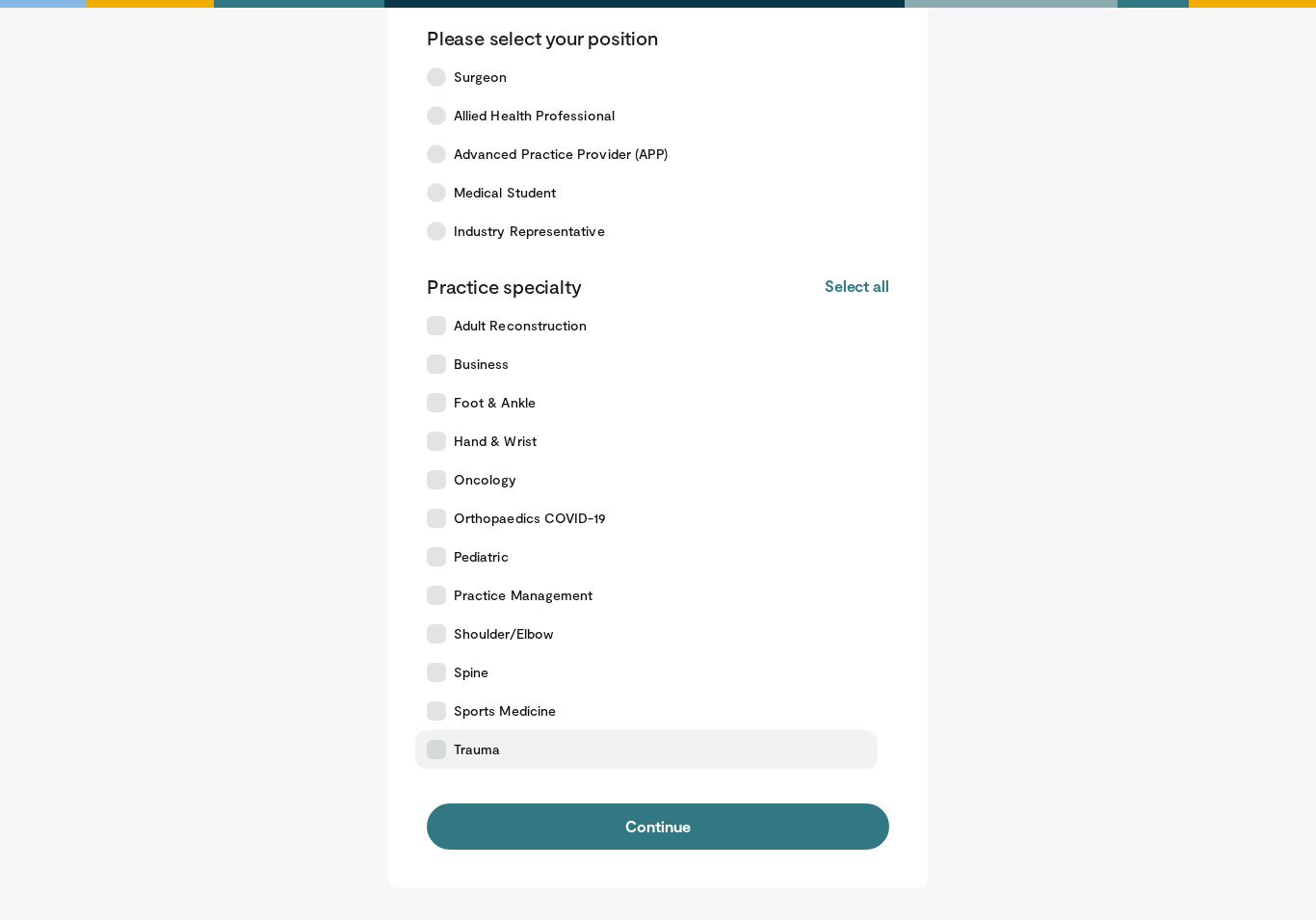 click on "Trauma" at bounding box center [646, 749] 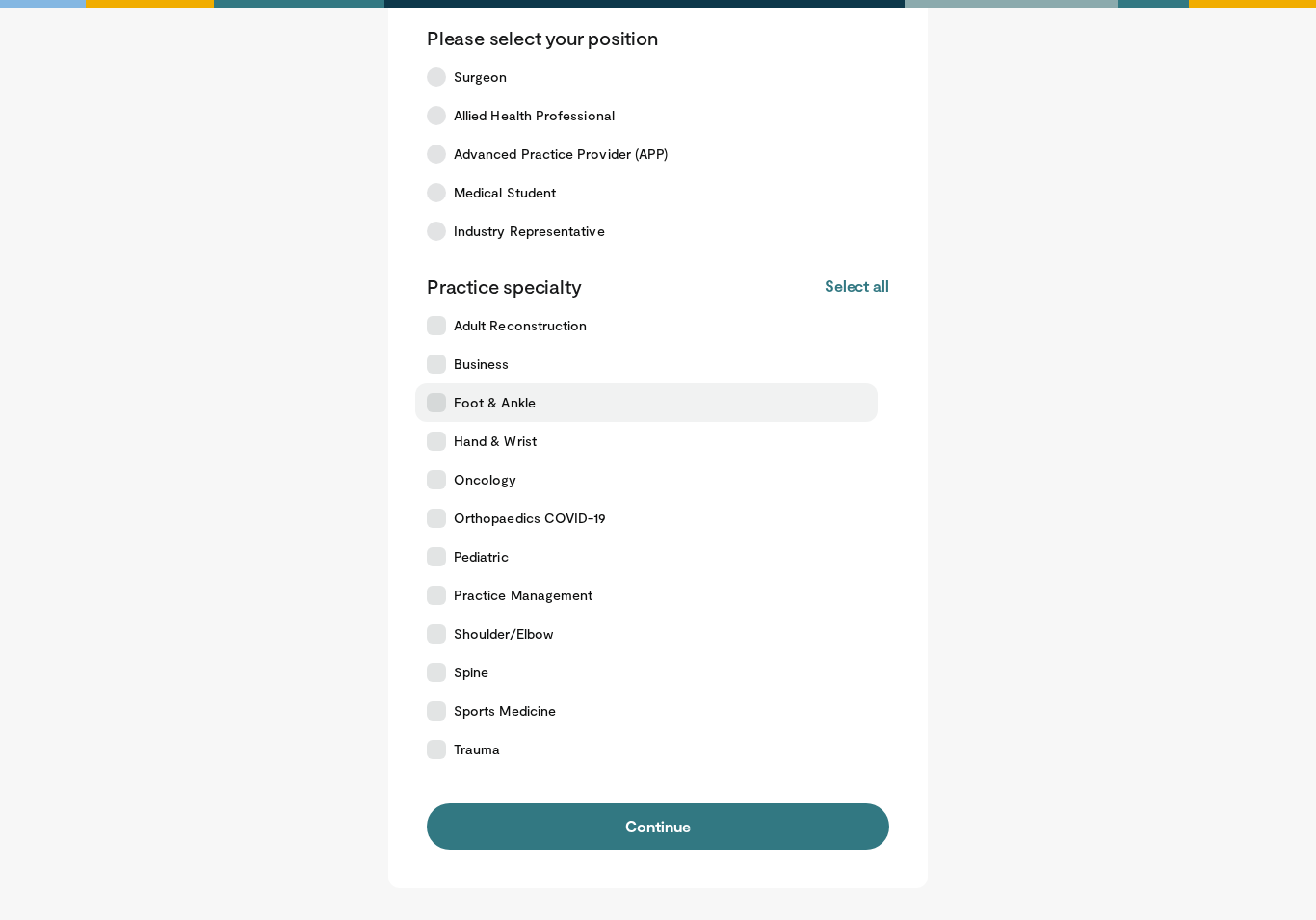 click on "Foot & Ankle" at bounding box center [646, 403] 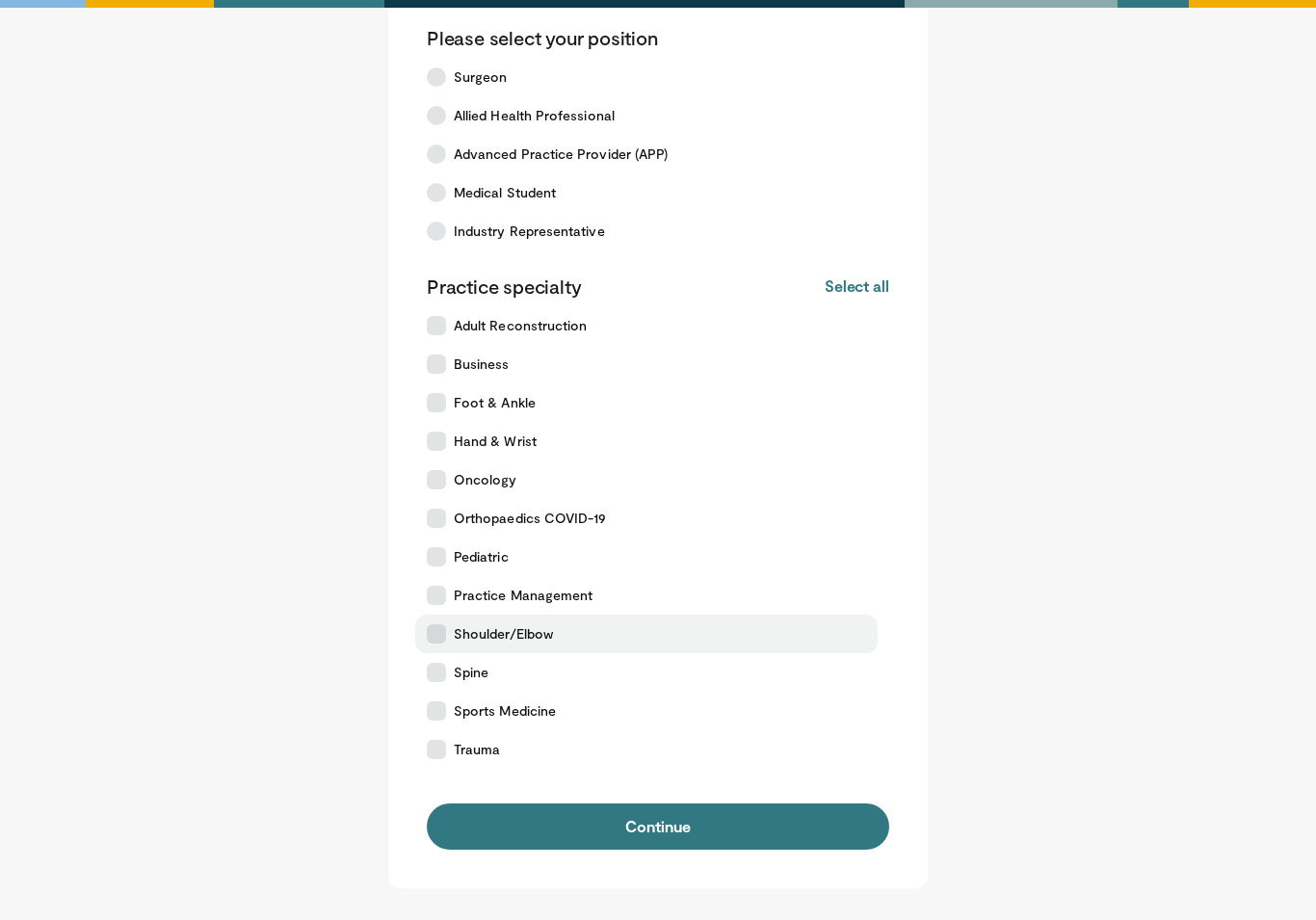 click on "Shoulder/Elbow" at bounding box center [503, 634] 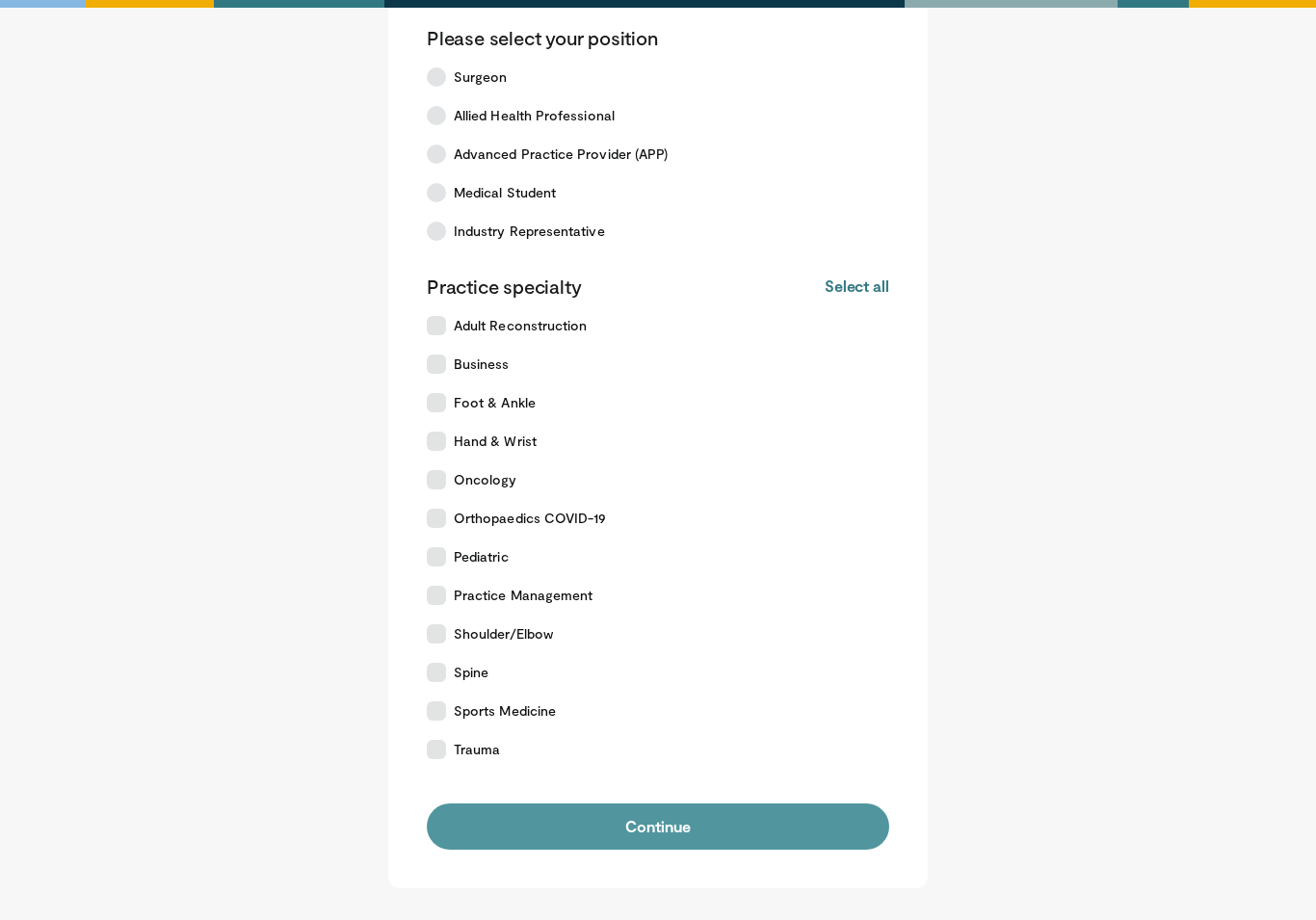 click on "Continue" at bounding box center (658, 827) 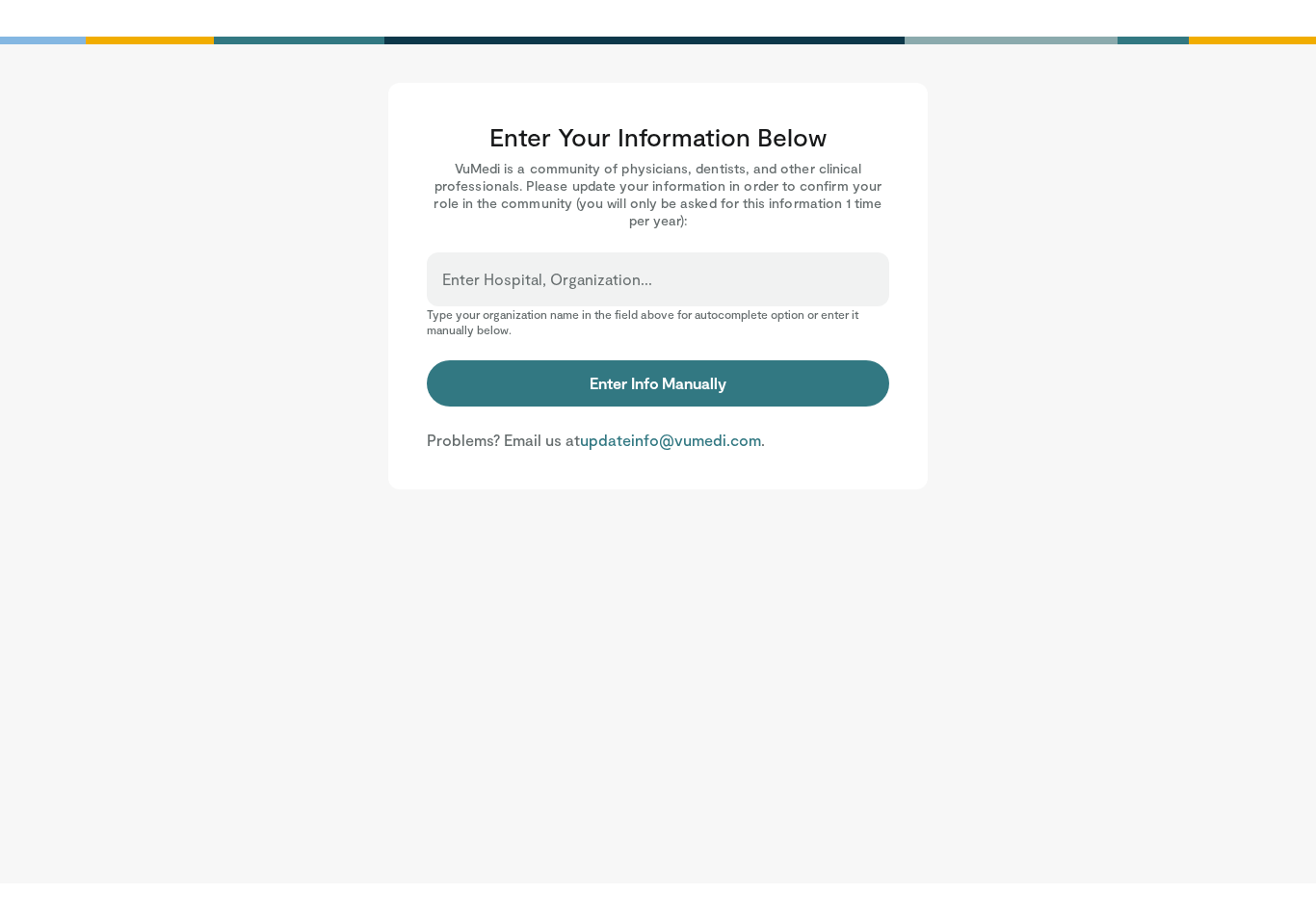 scroll, scrollTop: 0, scrollLeft: 0, axis: both 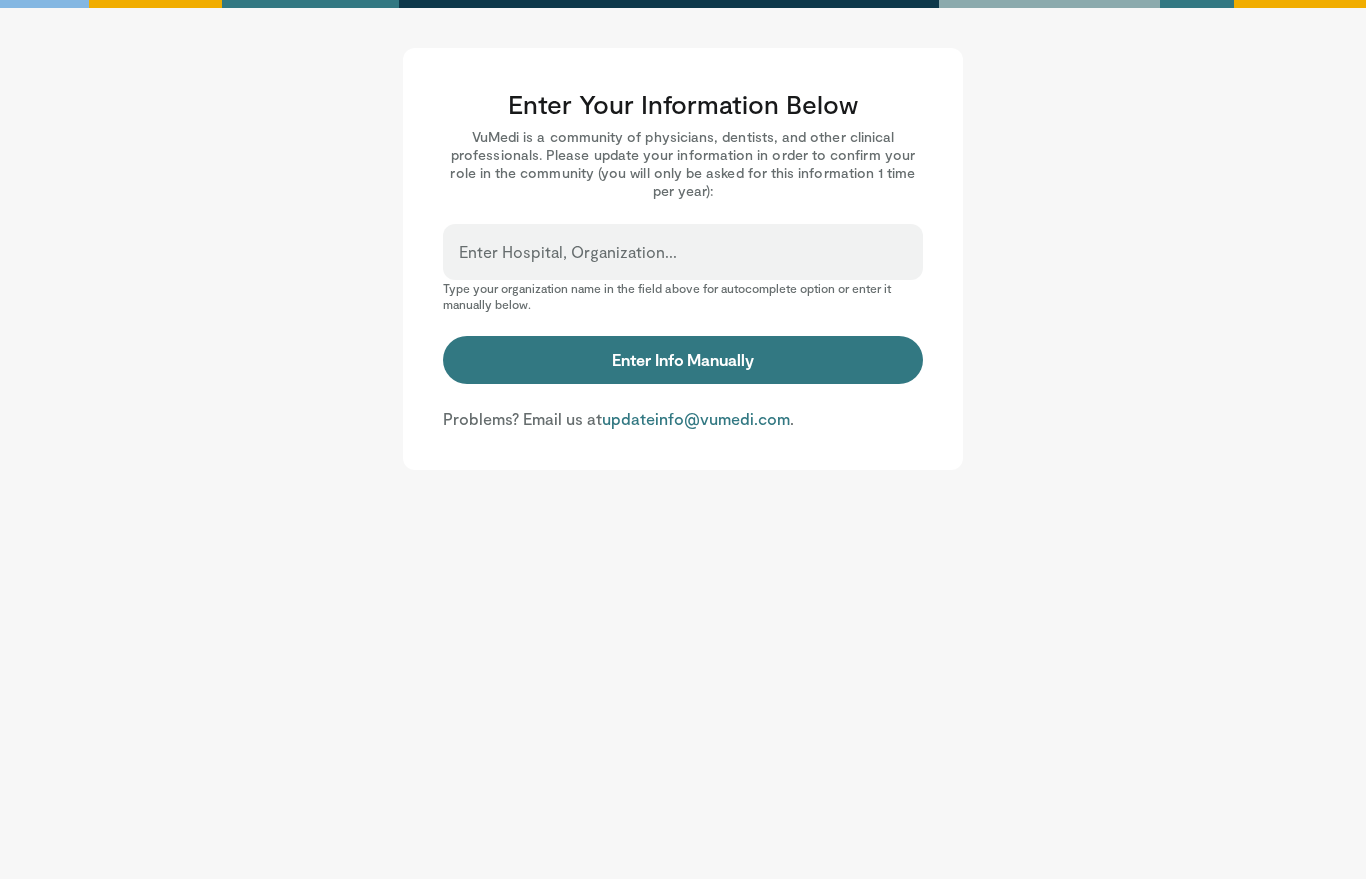 click on "Enter Hospital, Organization..." at bounding box center (683, 252) 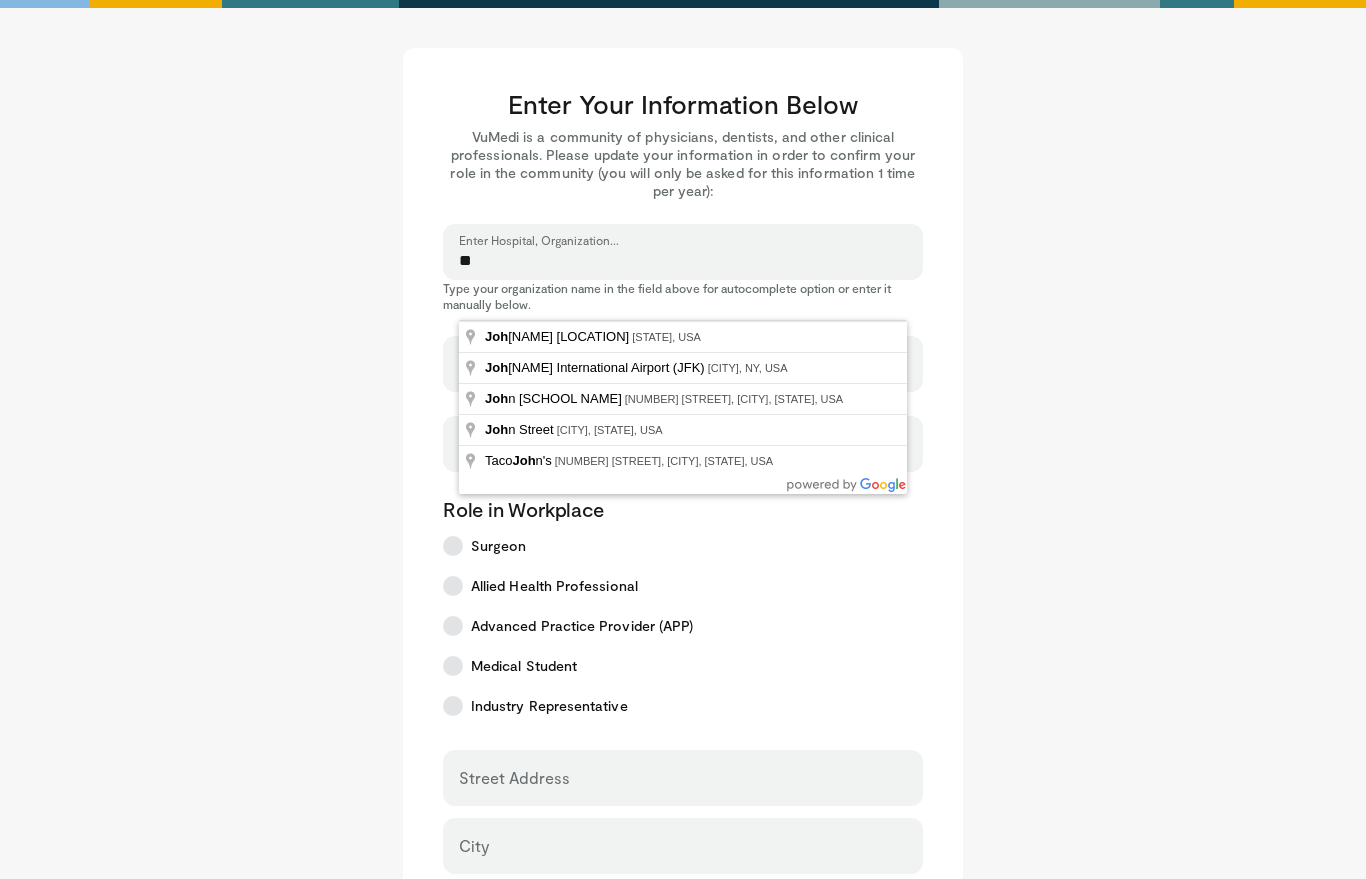 type on "*" 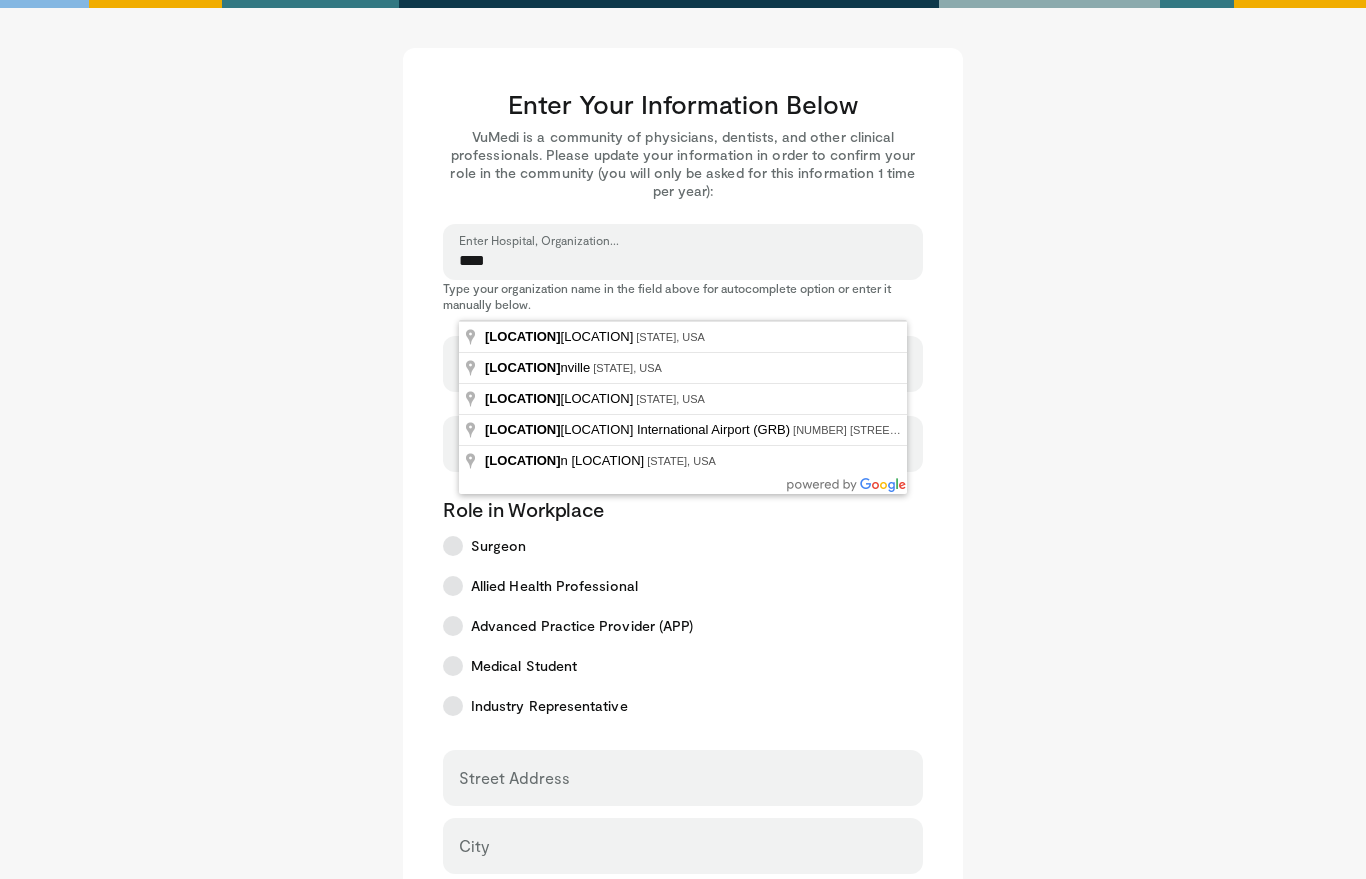 type on "**********" 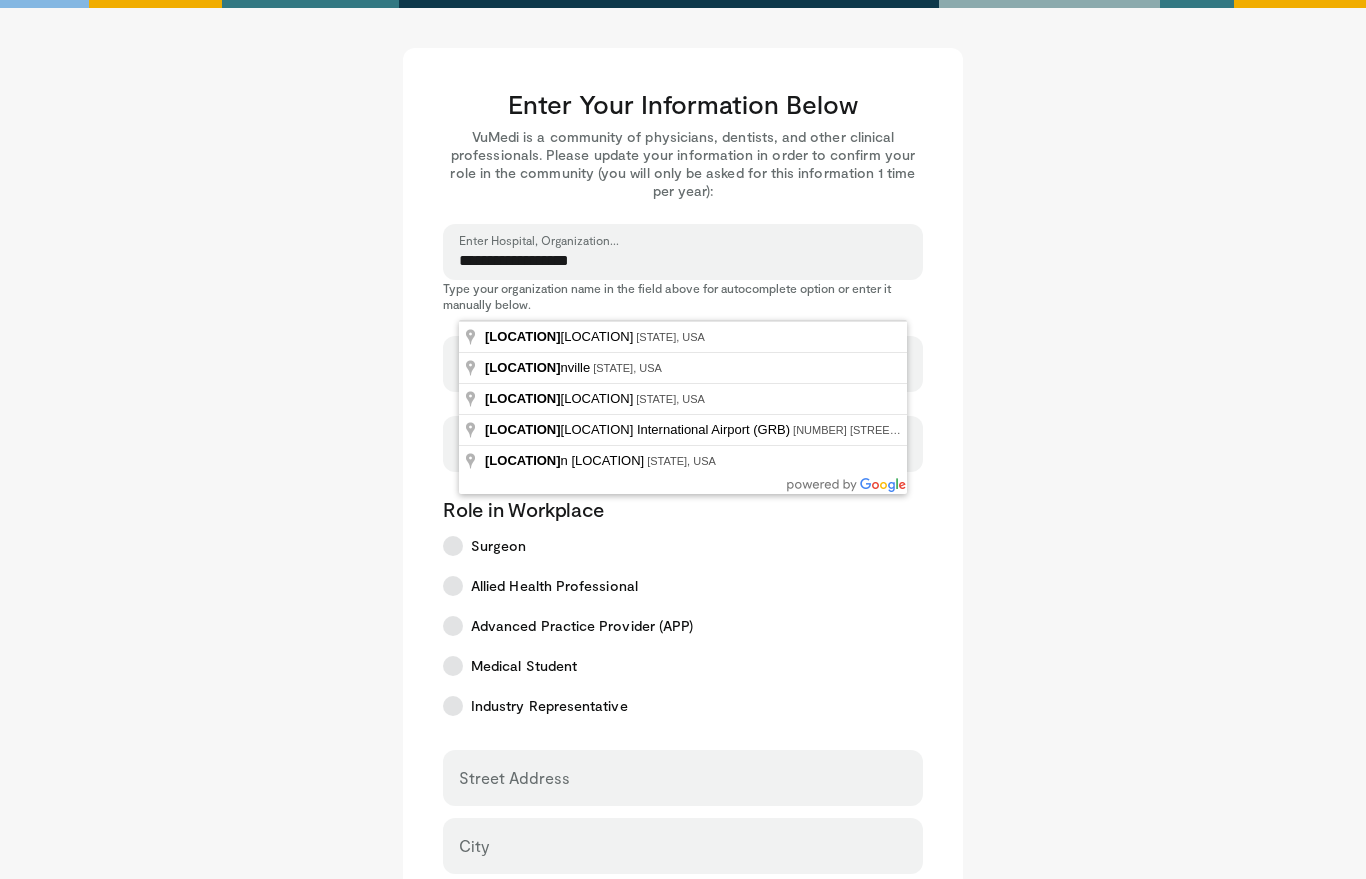 select on "**" 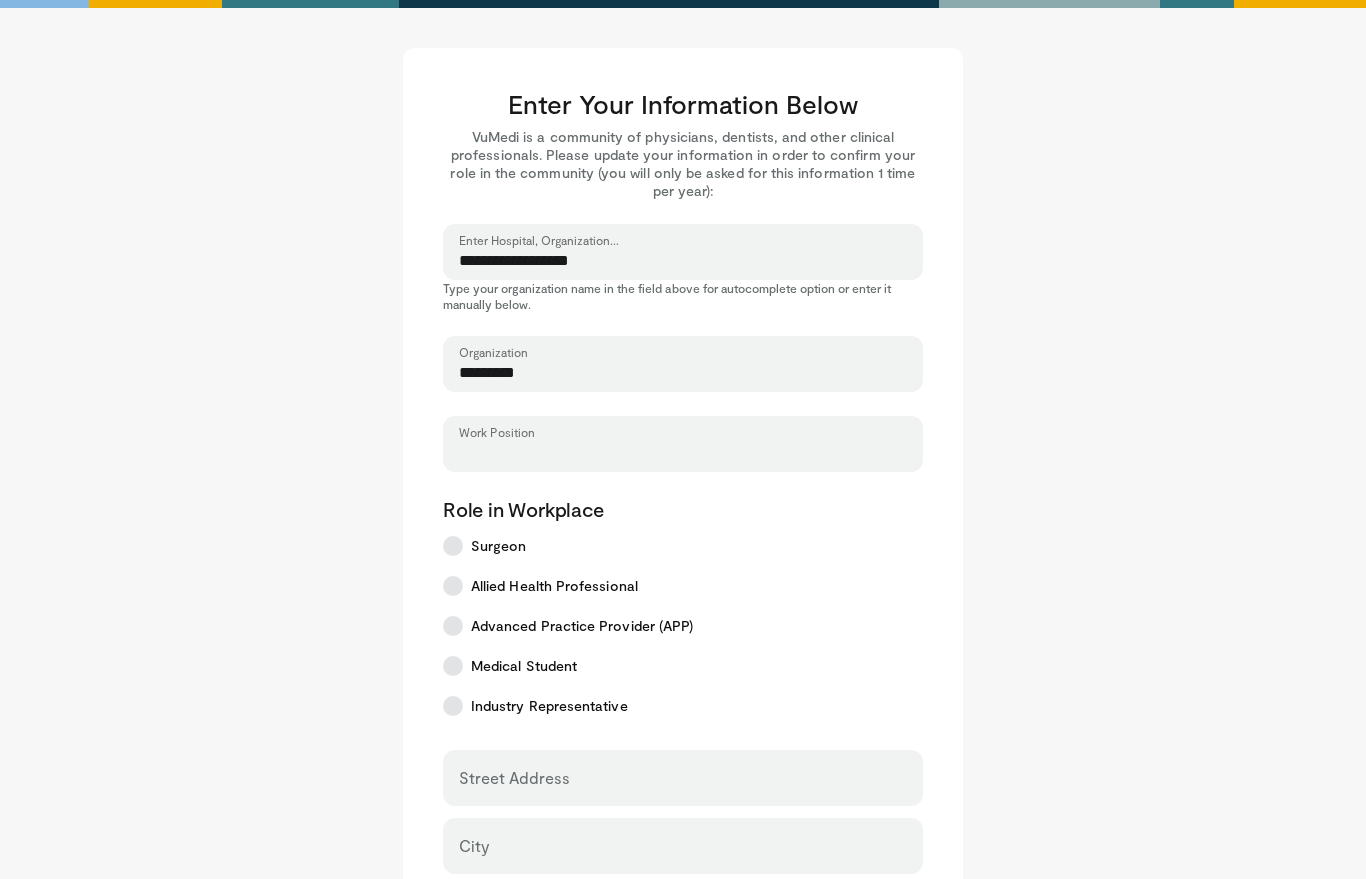 click on "Work Position" at bounding box center (683, 453) 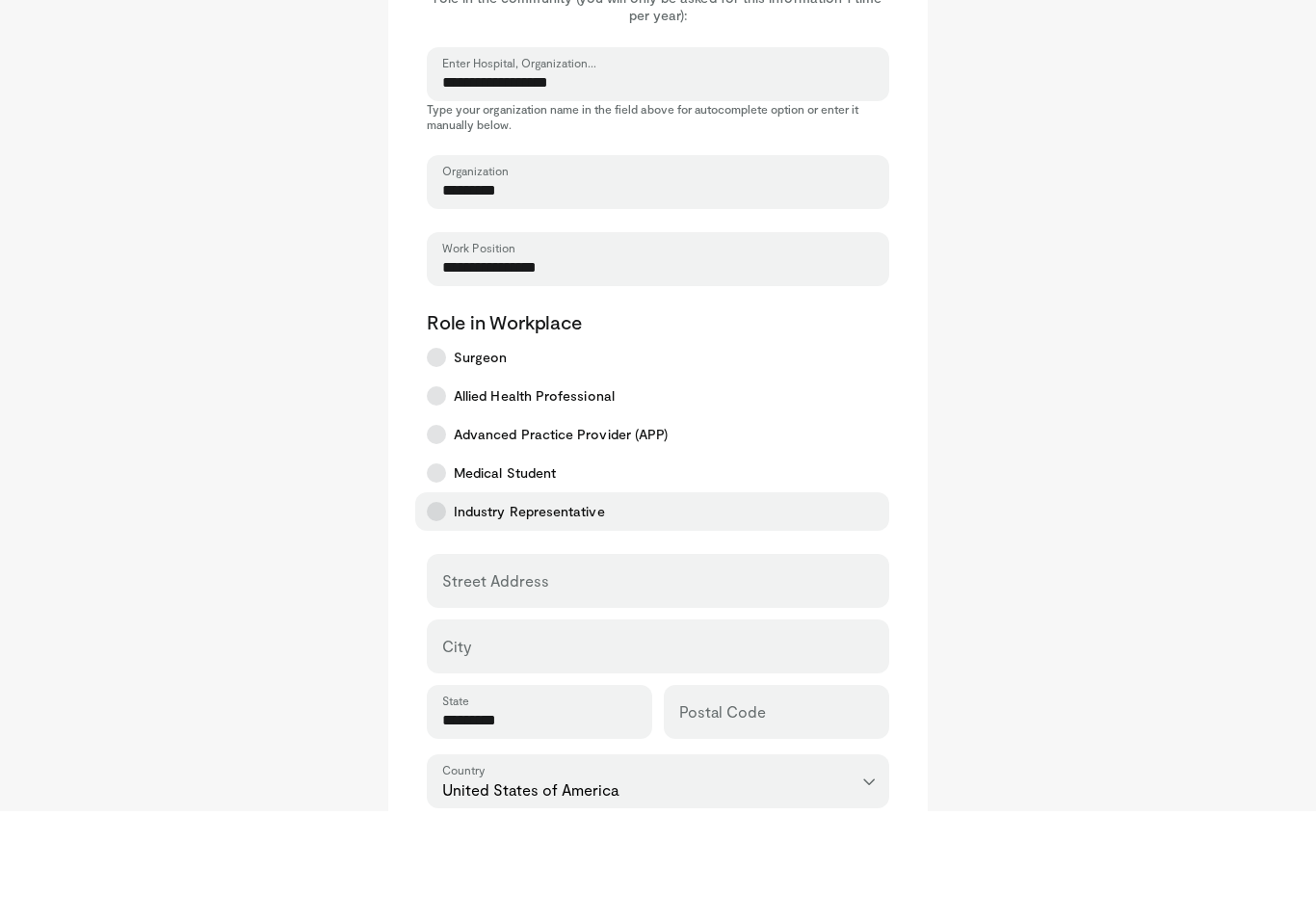 scroll, scrollTop: 67, scrollLeft: 0, axis: vertical 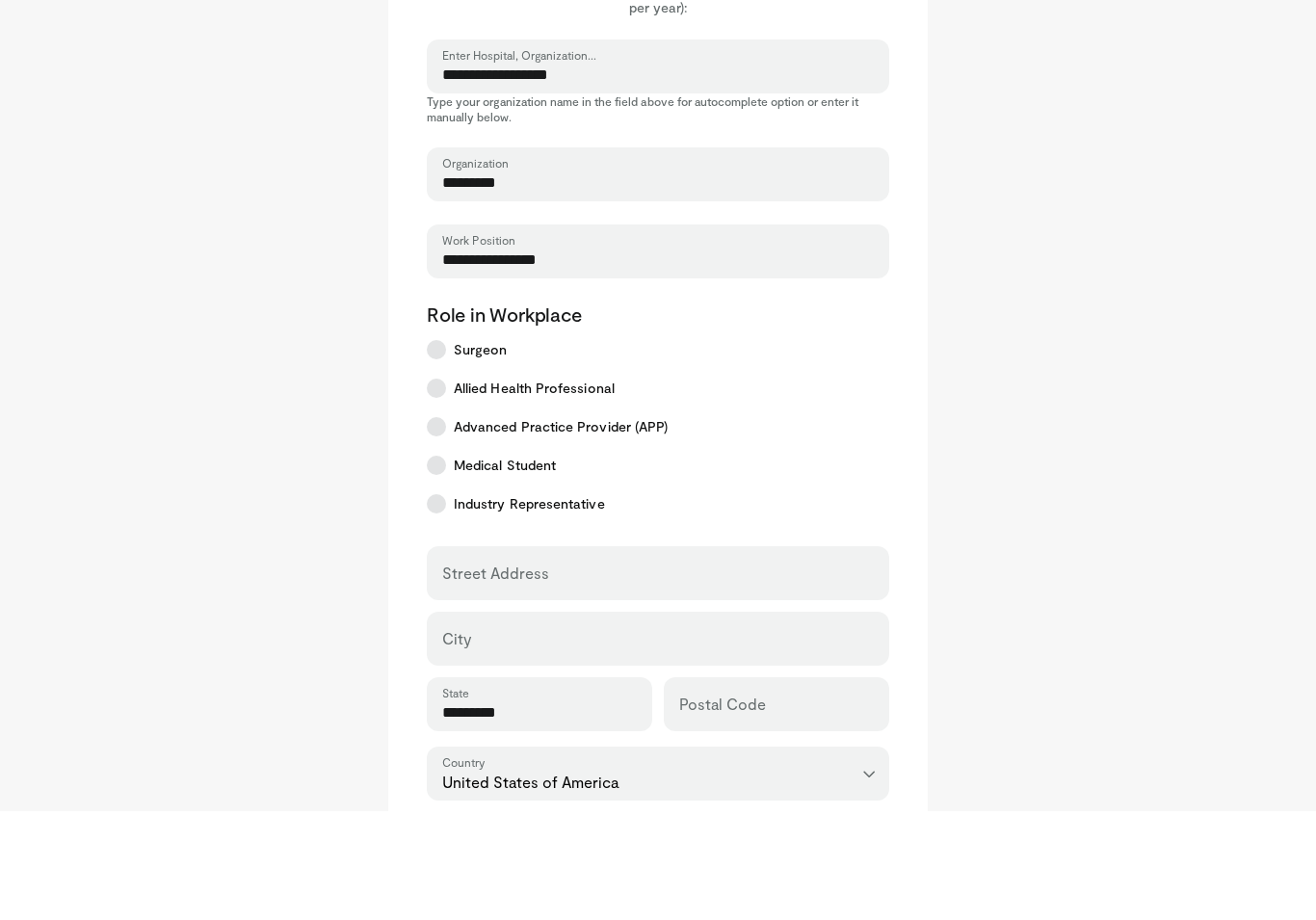 type on "**********" 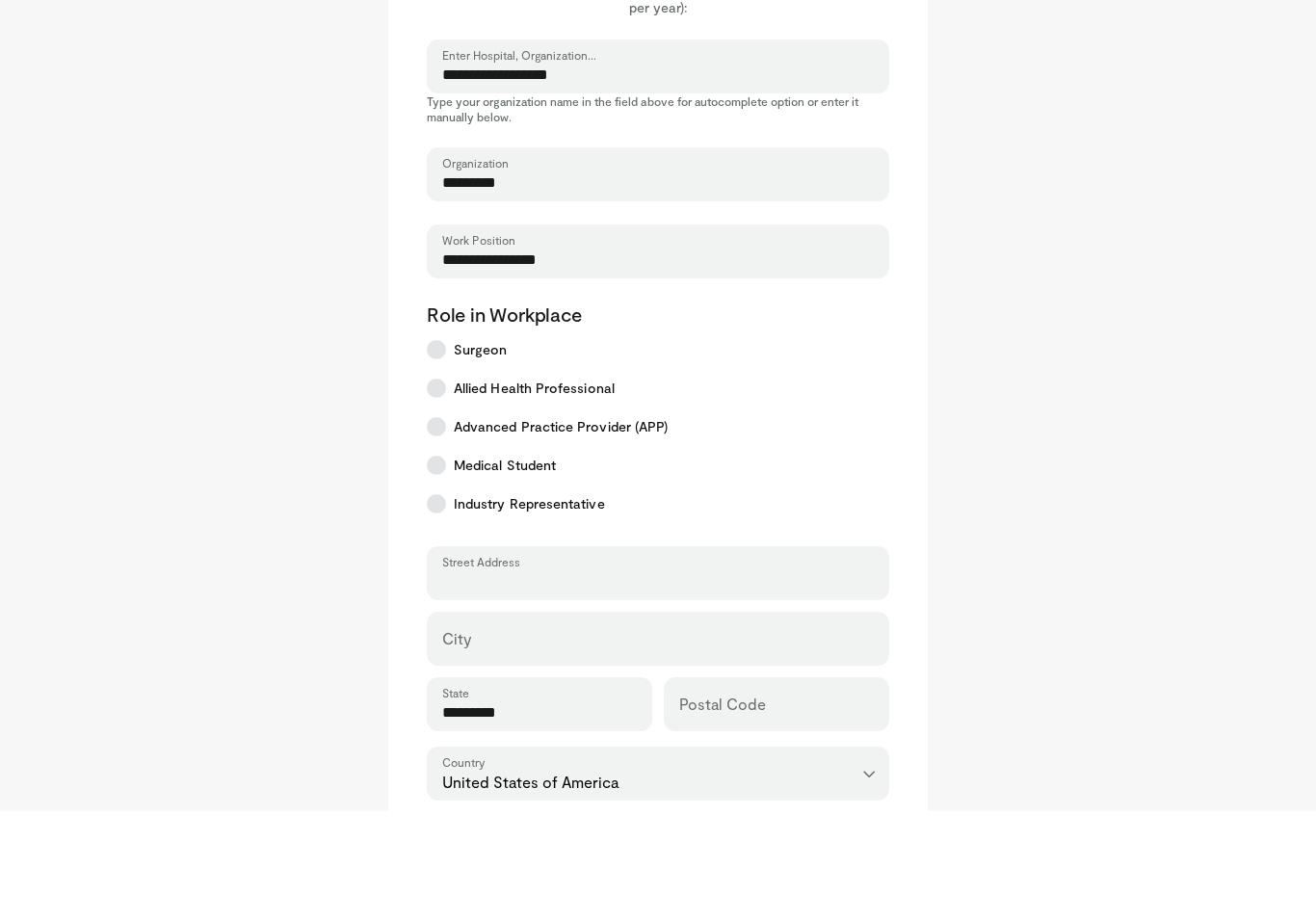 click on "Street Address" at bounding box center (658, 691) 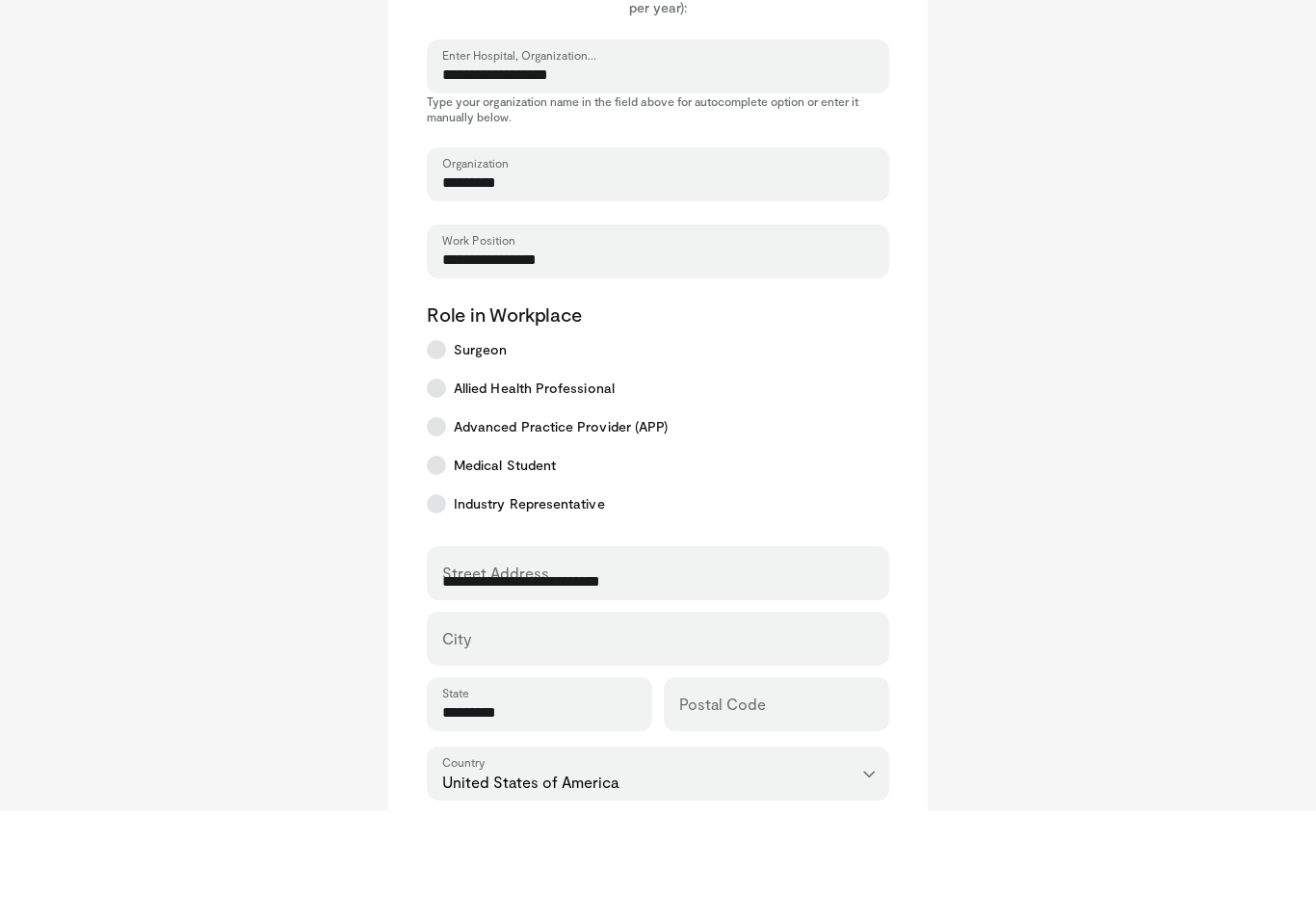 type on "**********" 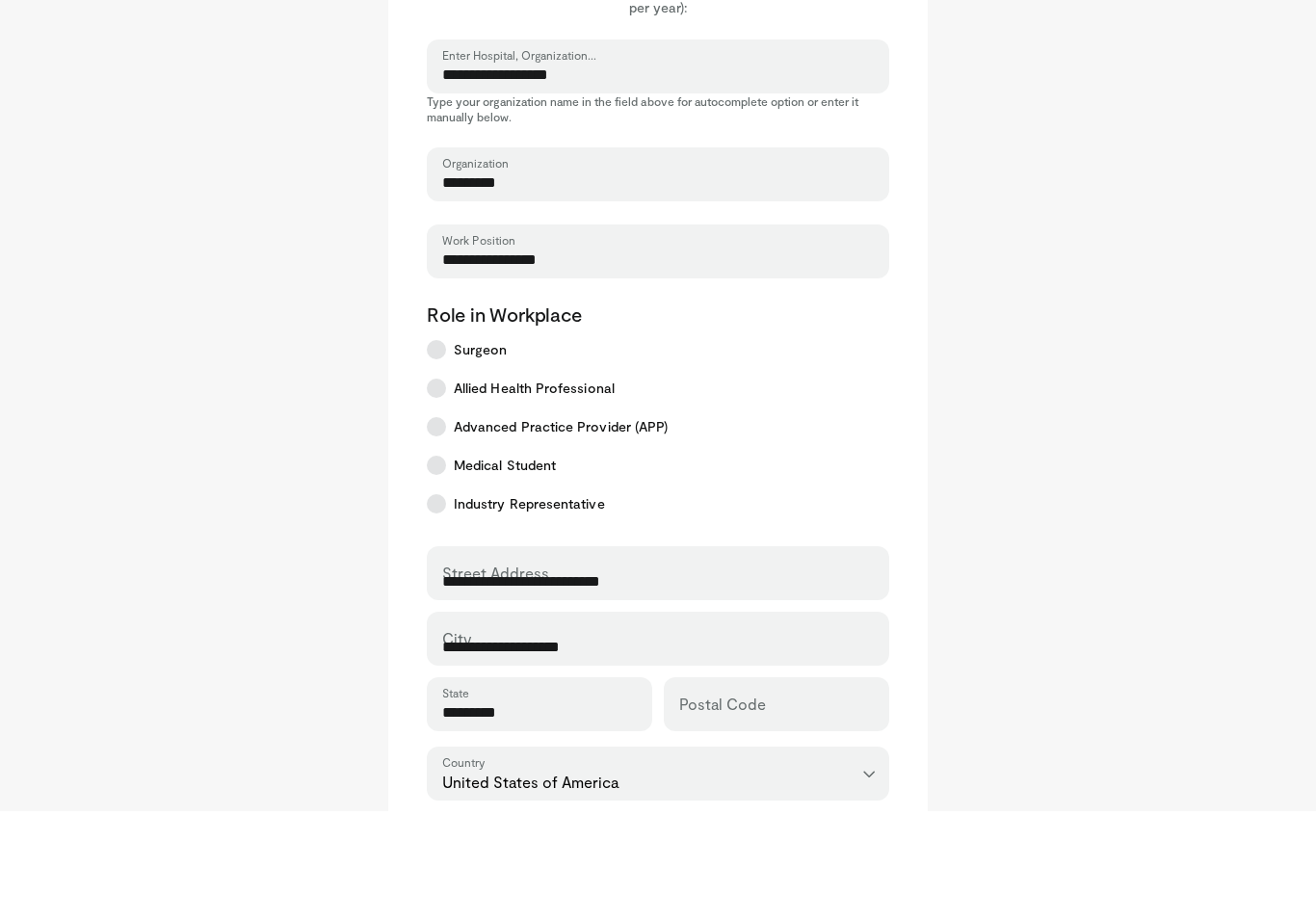 type on "*****" 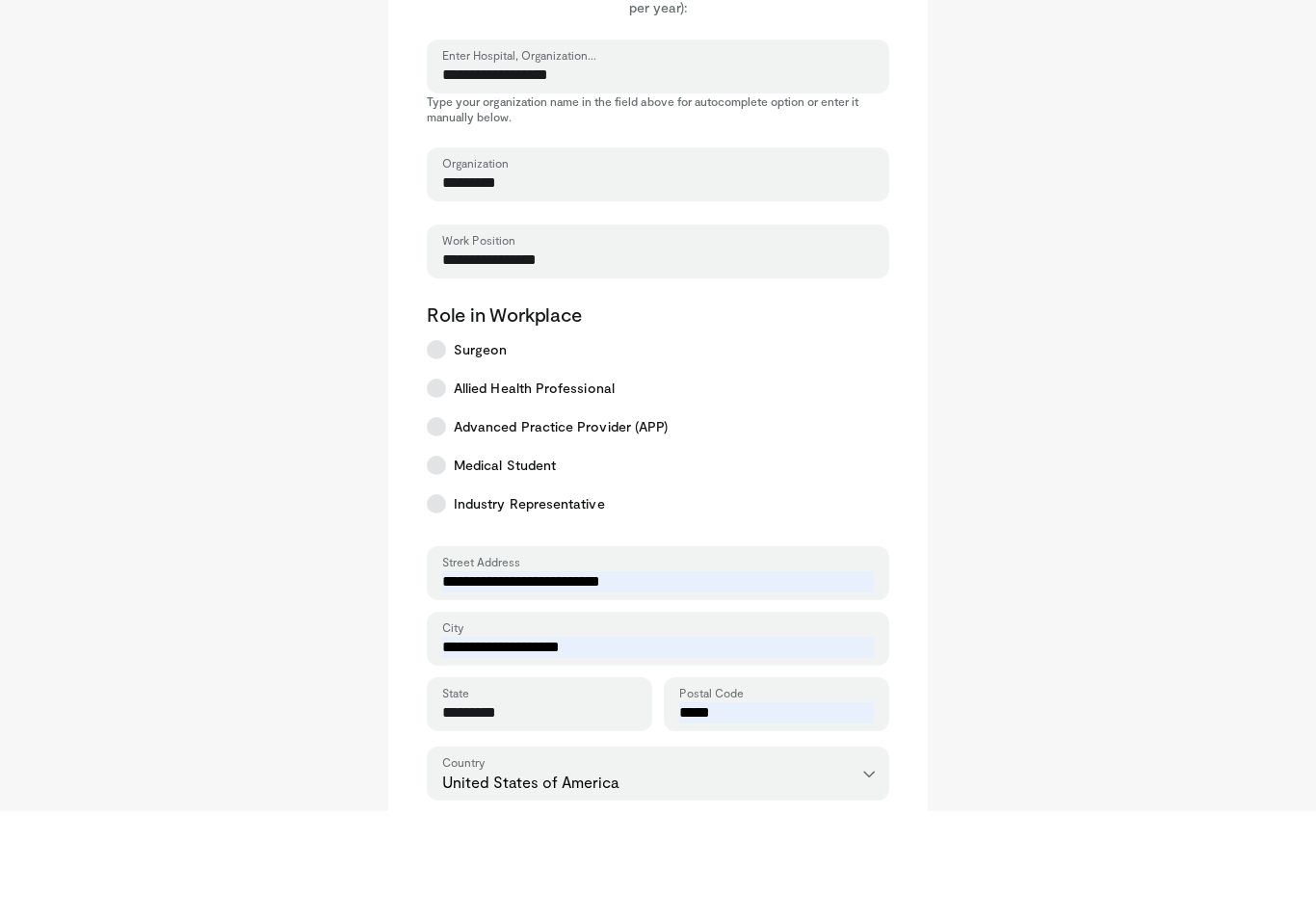 type on "**********" 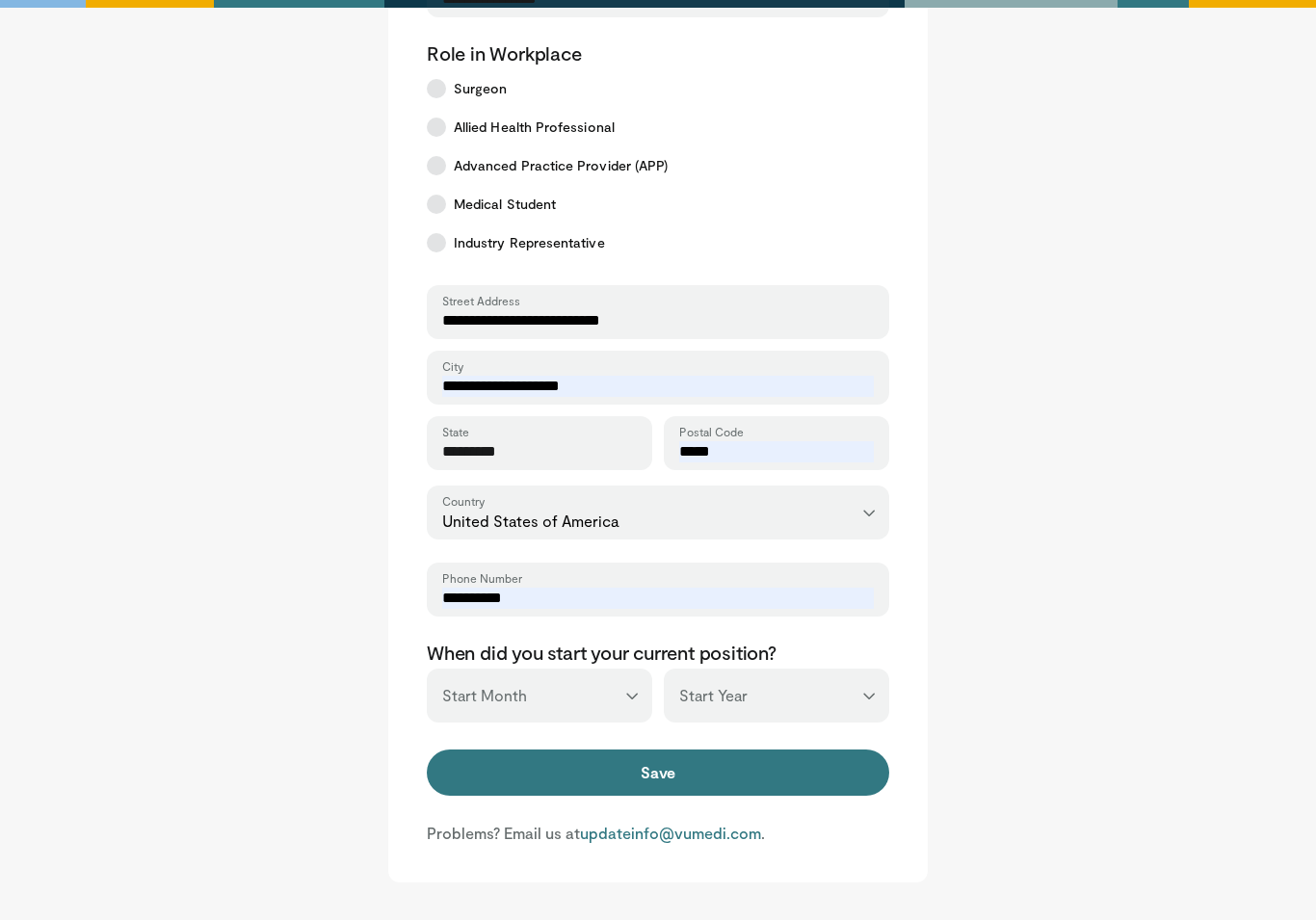 scroll, scrollTop: 453, scrollLeft: 0, axis: vertical 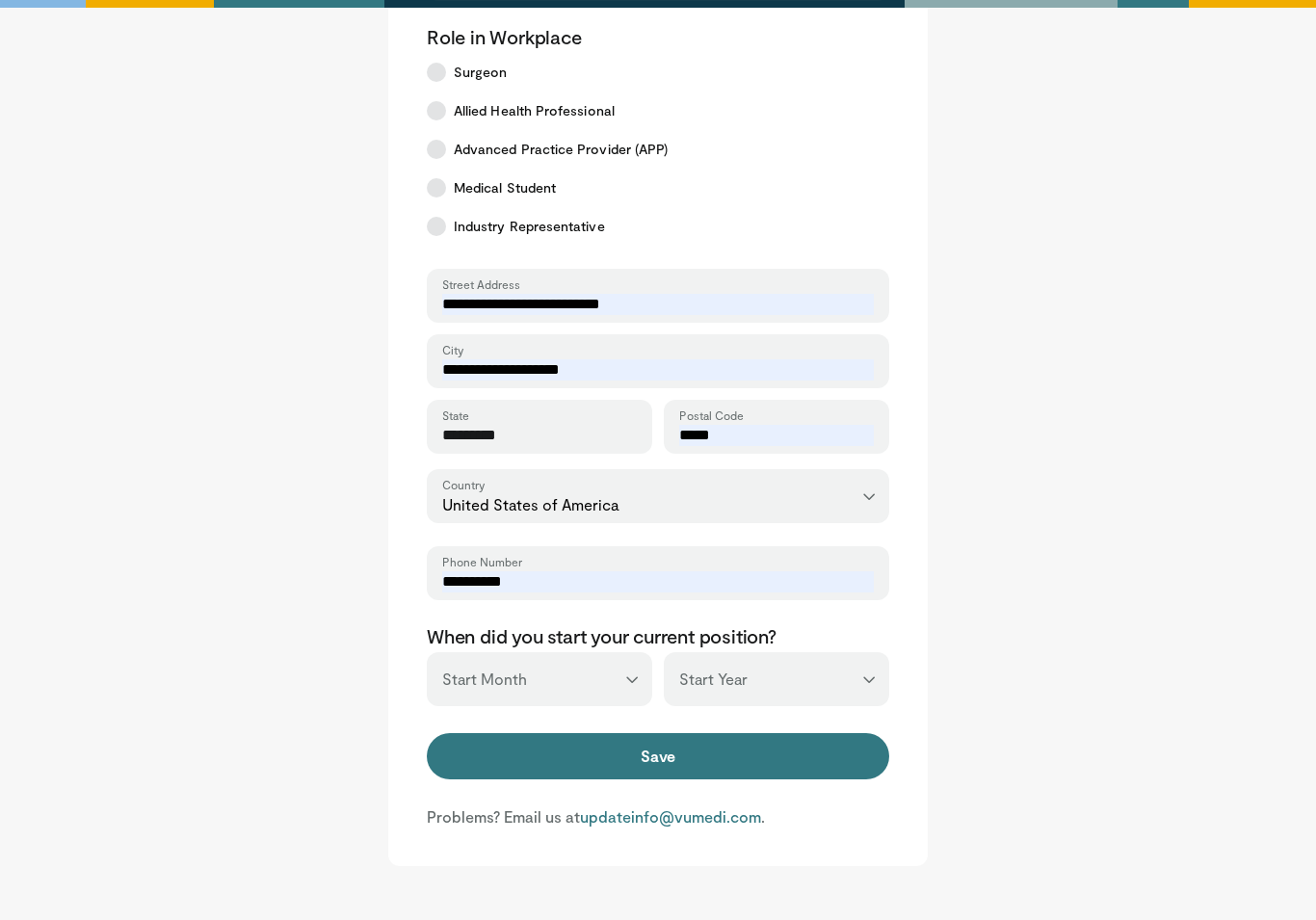 select on "*" 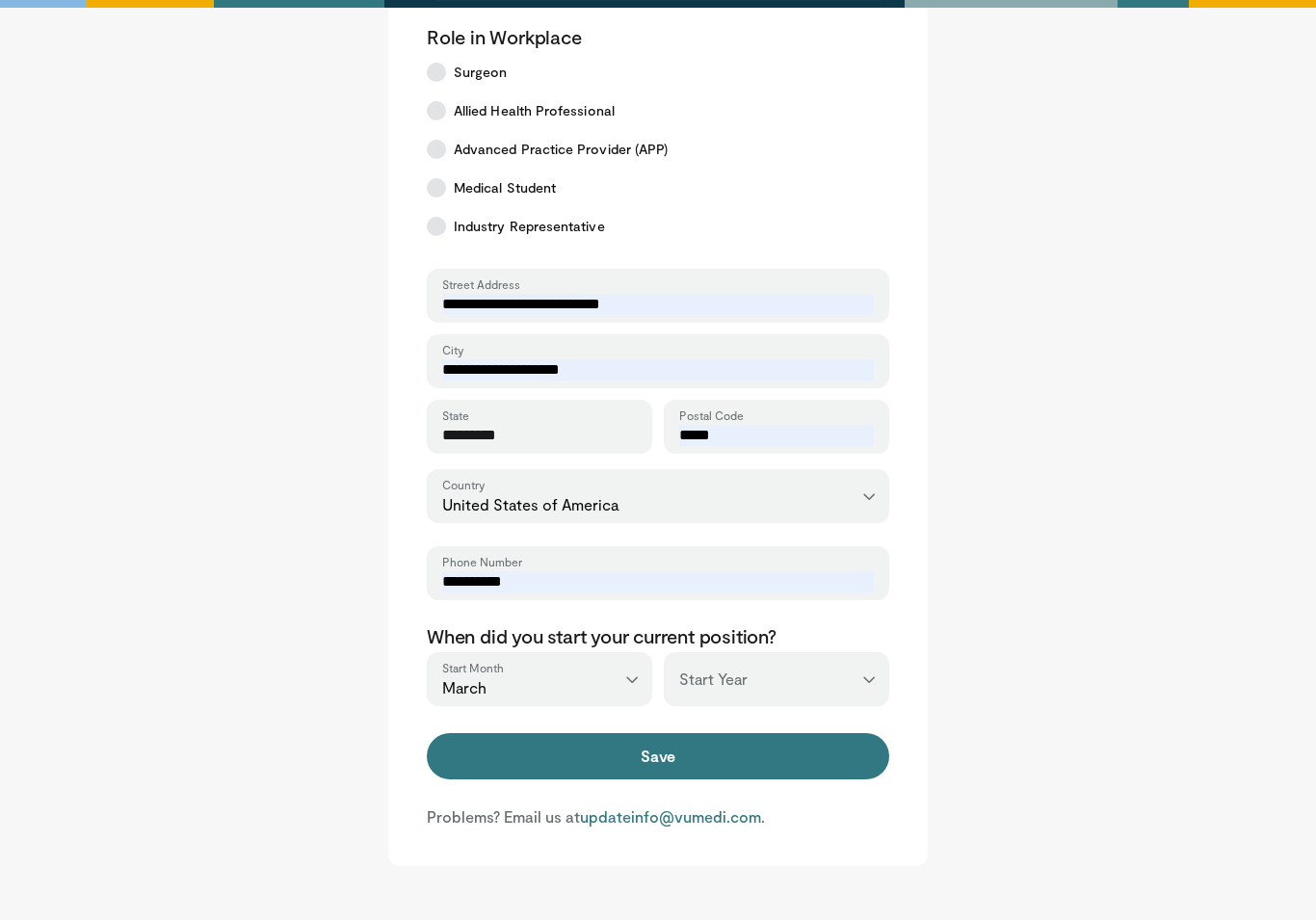 select on "****" 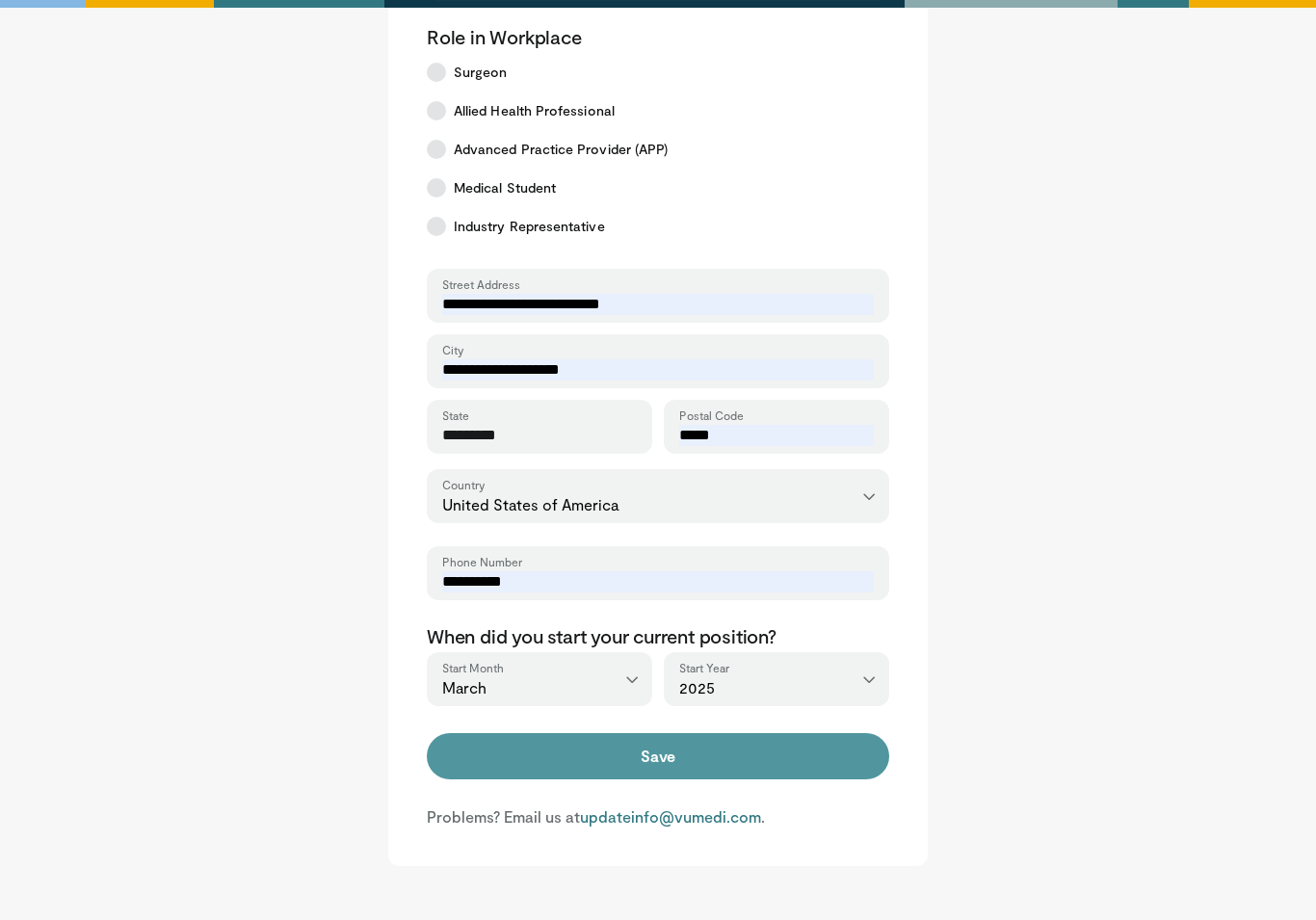 click on "Save" at bounding box center (658, 756) 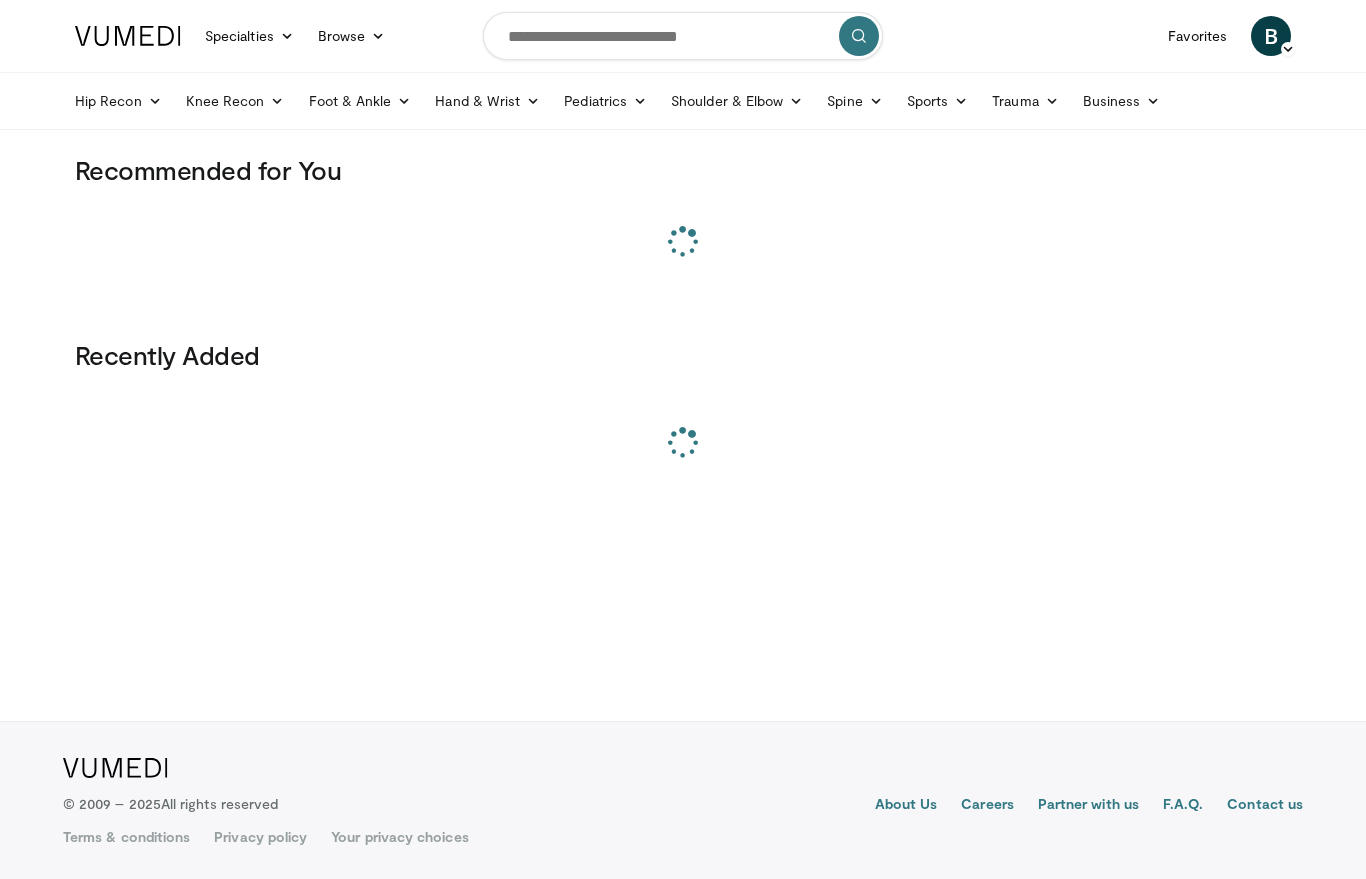 scroll, scrollTop: 0, scrollLeft: 0, axis: both 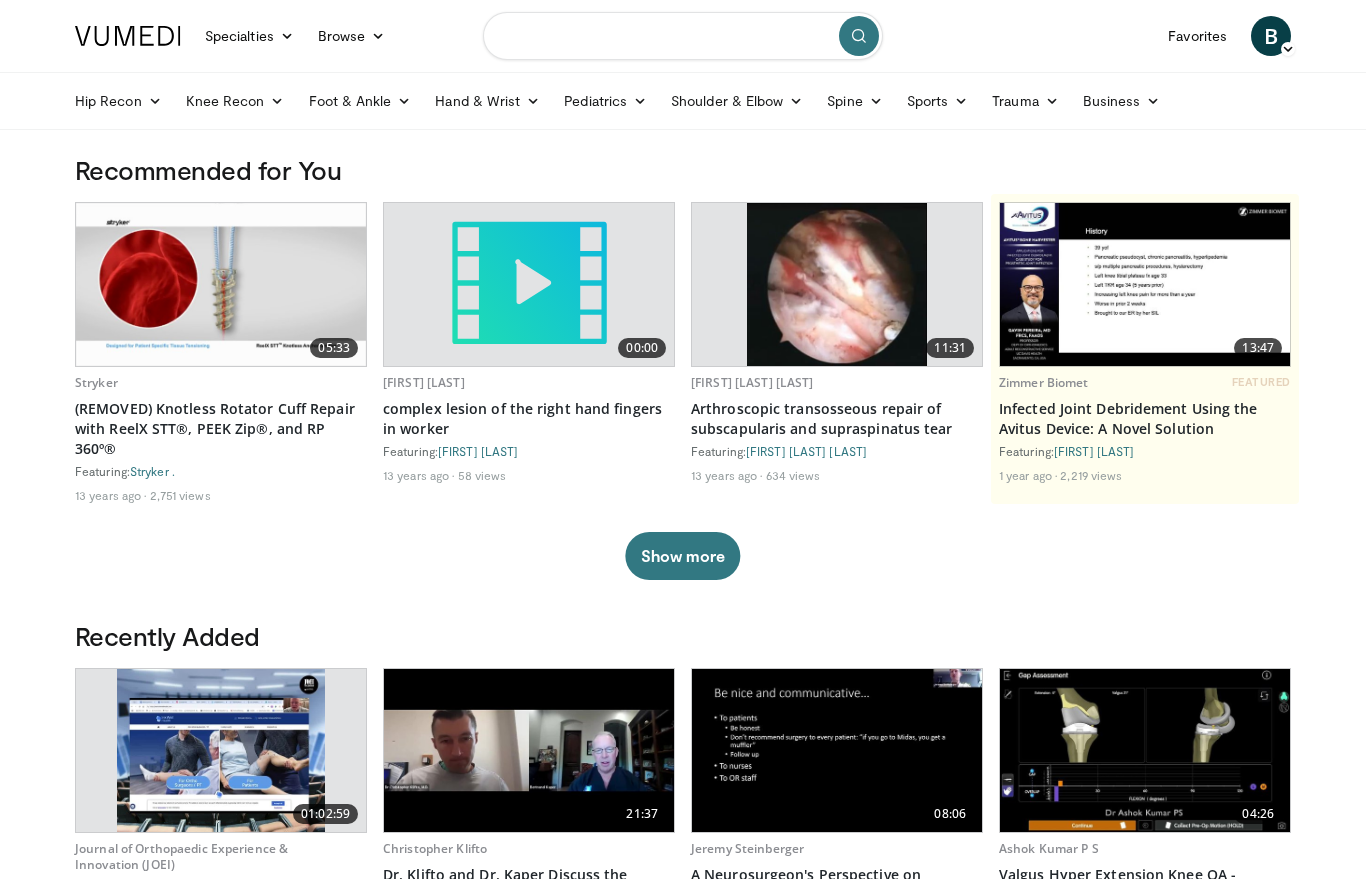 click at bounding box center [683, 36] 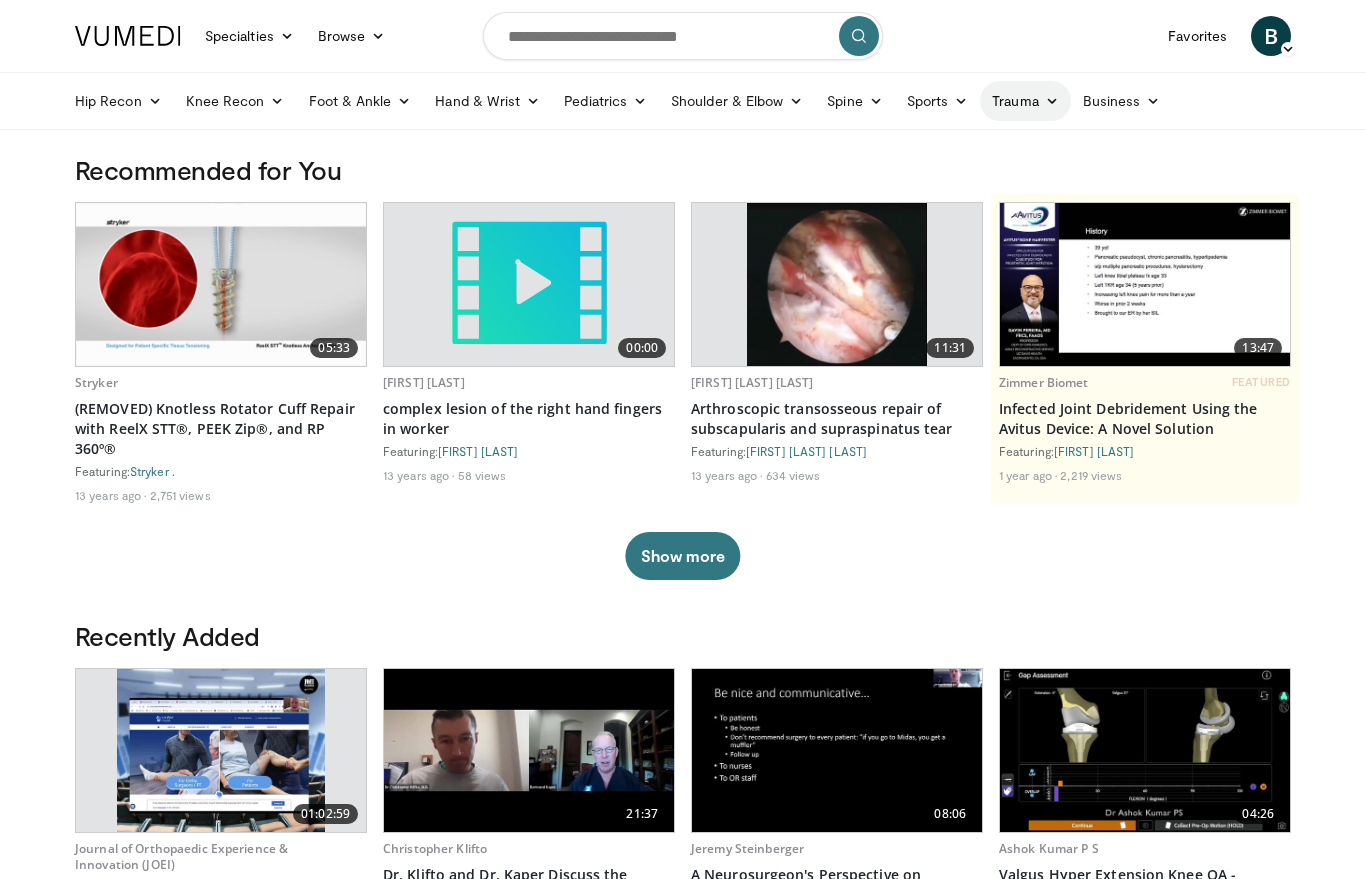 click on "Trauma" at bounding box center [1025, 101] 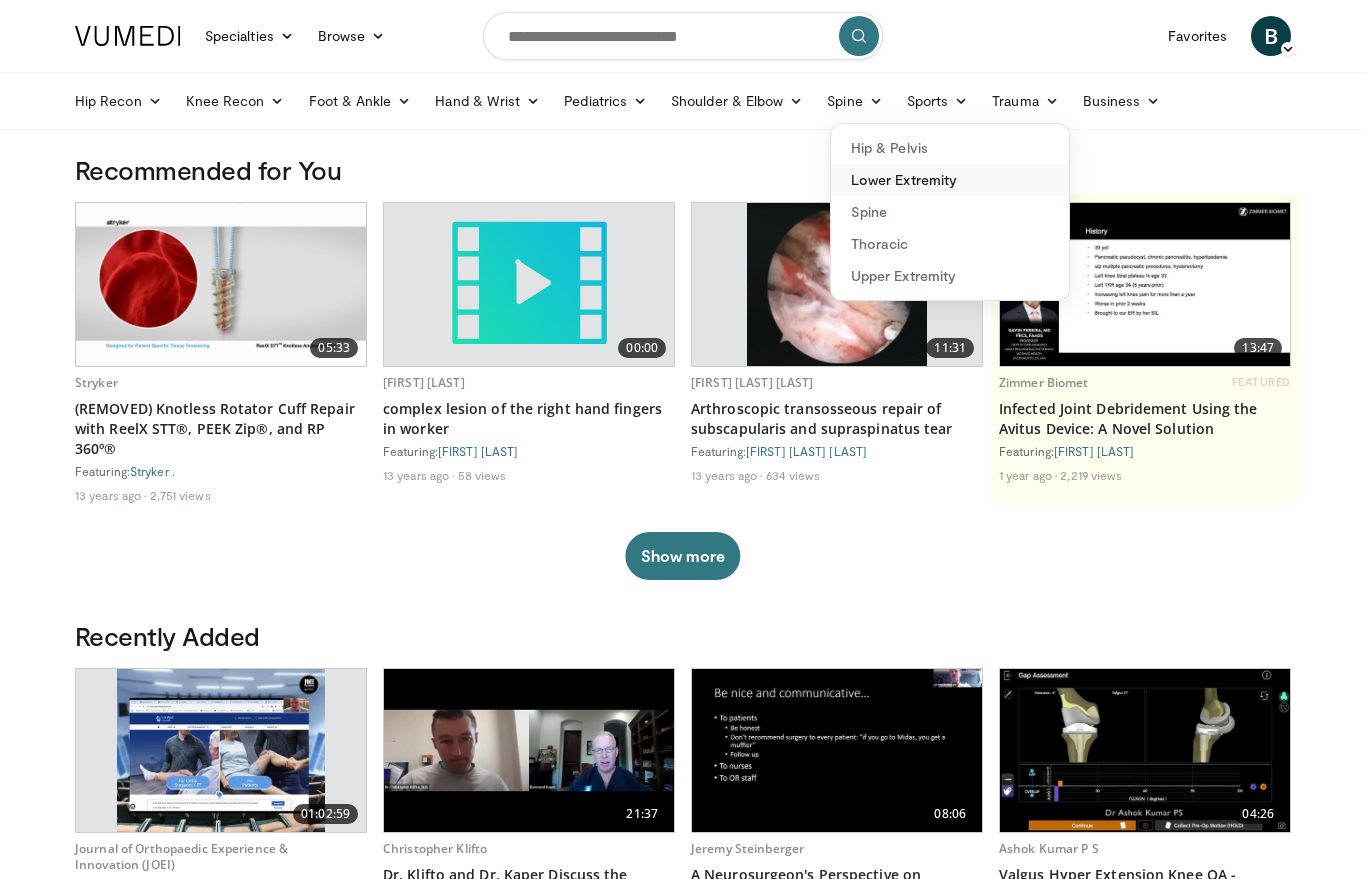 click on "Lower Extremity" at bounding box center [950, 180] 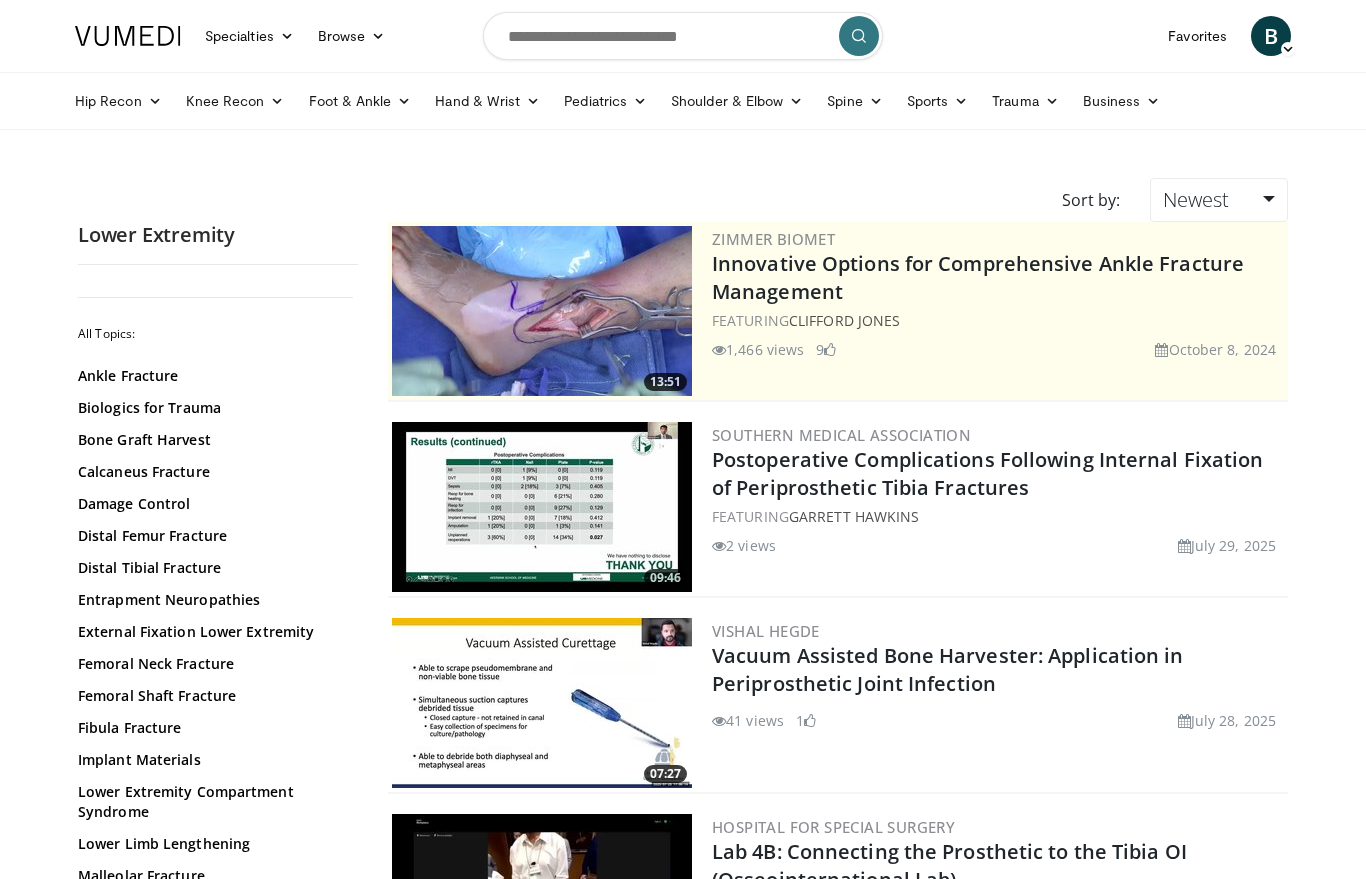 scroll, scrollTop: 0, scrollLeft: 0, axis: both 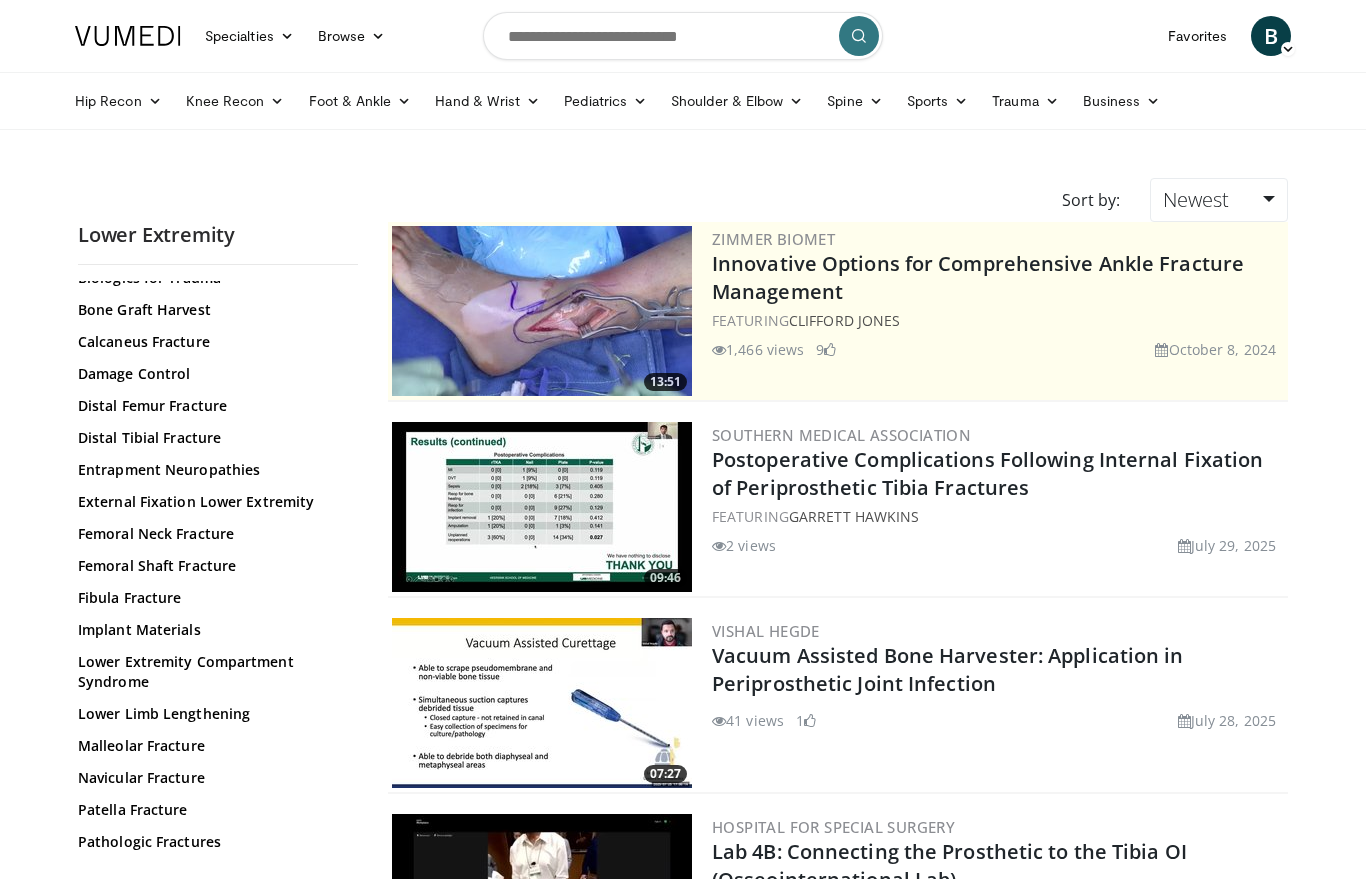 click on "Ankle Fracture
Biologics for Trauma
Bone Graft Harvest
Calcaneus Fracture
Damage Control
Distal Femur Fracture
Distal Tibial Fracture
Entrapment Neuropathies
External Fixation Lower Extremity
Femoral Neck Fracture
Femoral Shaft Fracture
Fibula Fracture
Implant Materials
Lower Extremity Compartment Syndrome
Lower Limb Lengthening
Malleolar Fracture
Navicular Fracture
Patella Fracture
Pathologic Fractures
Pediatric Distal Femur Fracture
Pediatric Femoral Shaft Fracture
Pediatric Knee Fractures
Pediatric Tibial Fractures
Periprosthetic Fracture TKA" at bounding box center [215, 762] 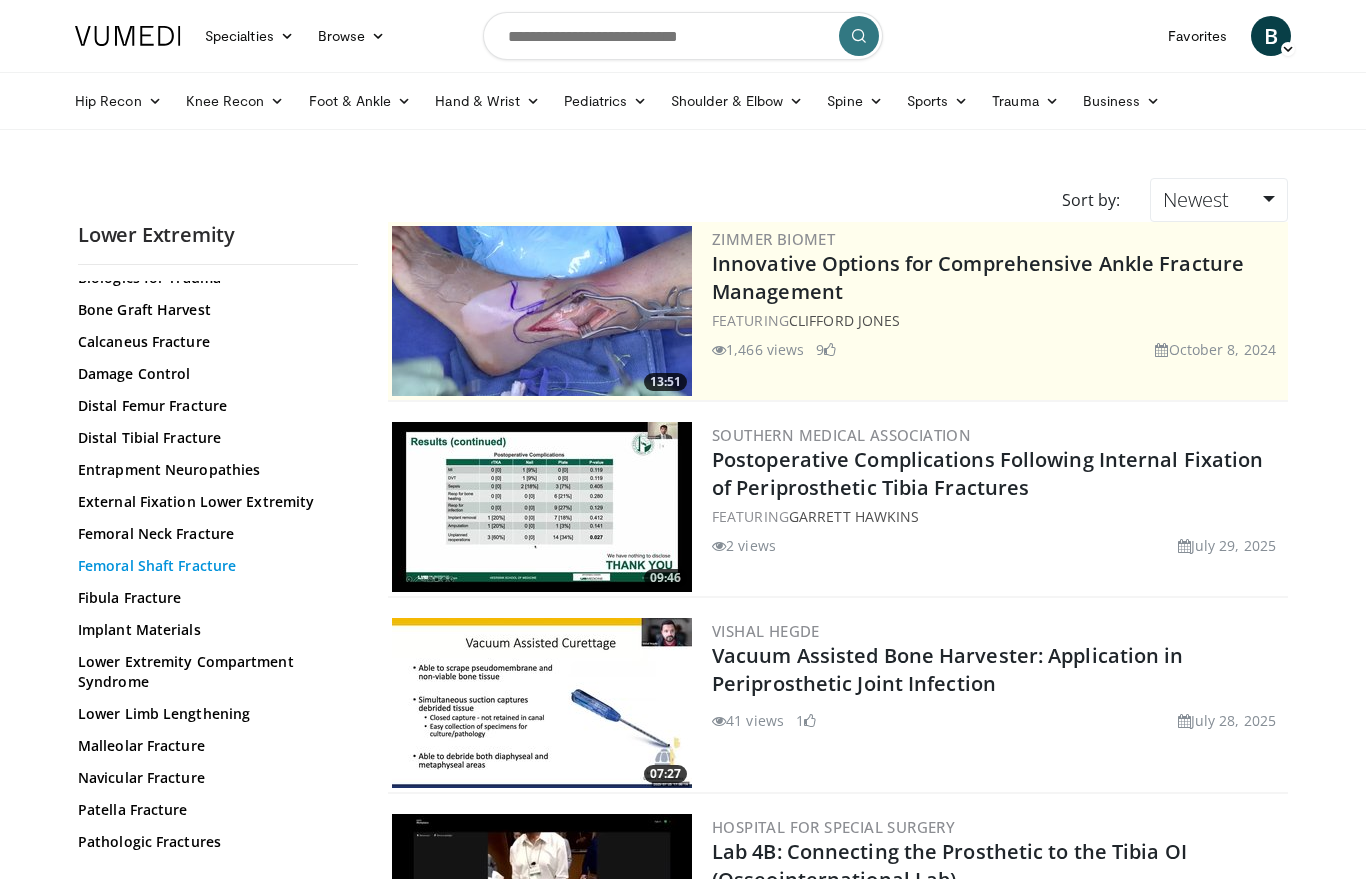 click on "Femoral Shaft Fracture" at bounding box center [213, 566] 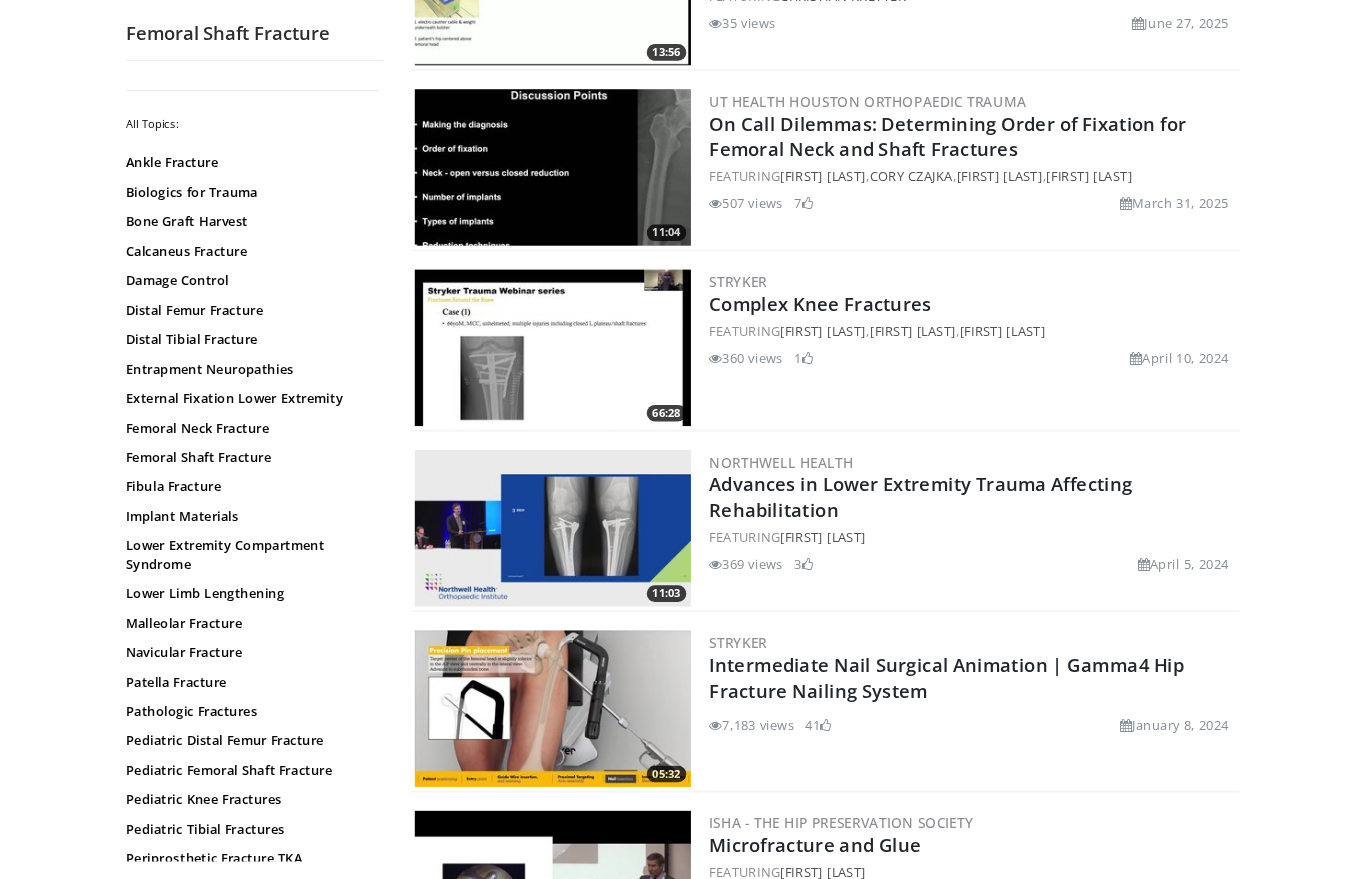 scroll, scrollTop: 0, scrollLeft: 0, axis: both 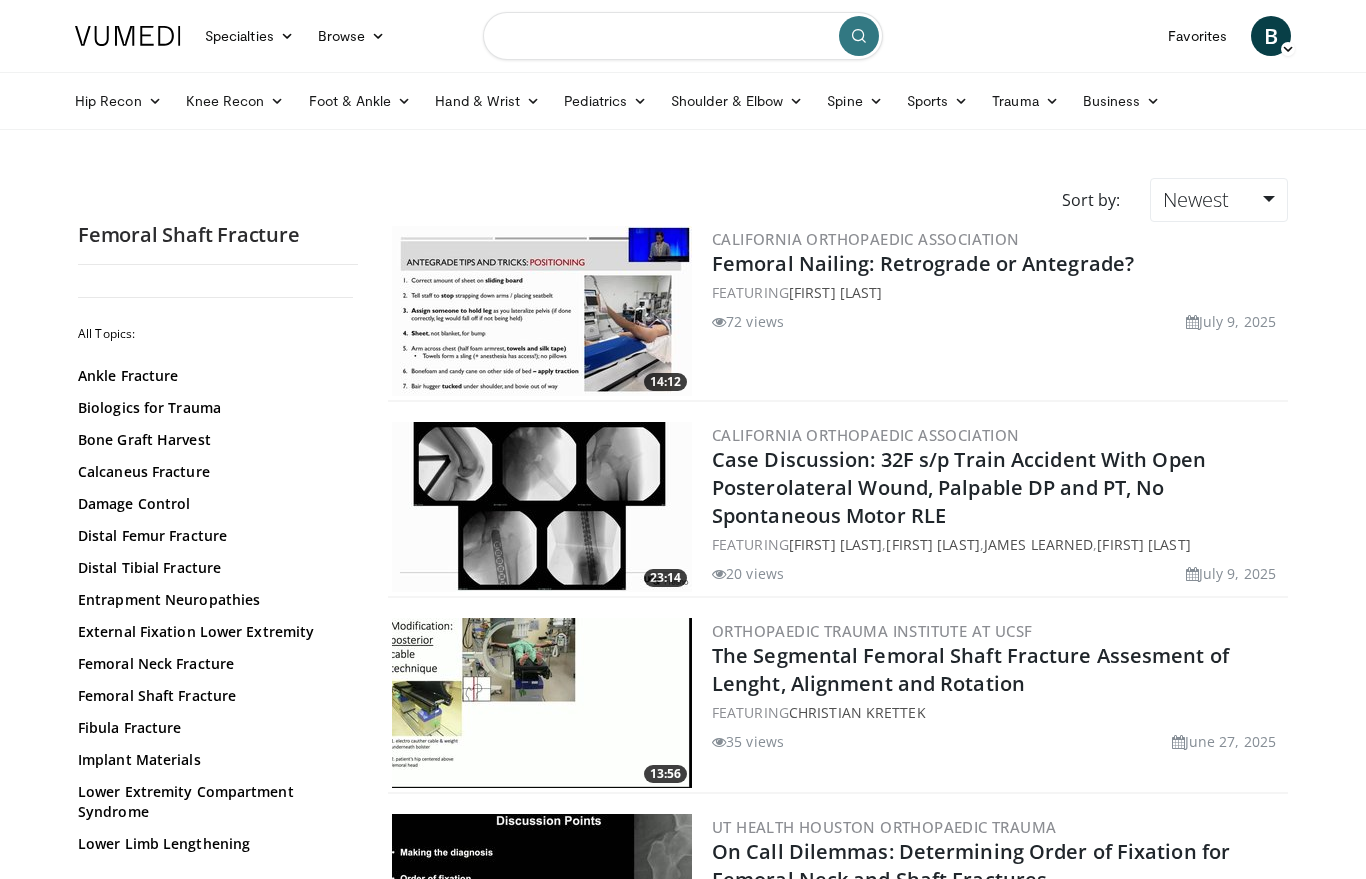 click at bounding box center [683, 36] 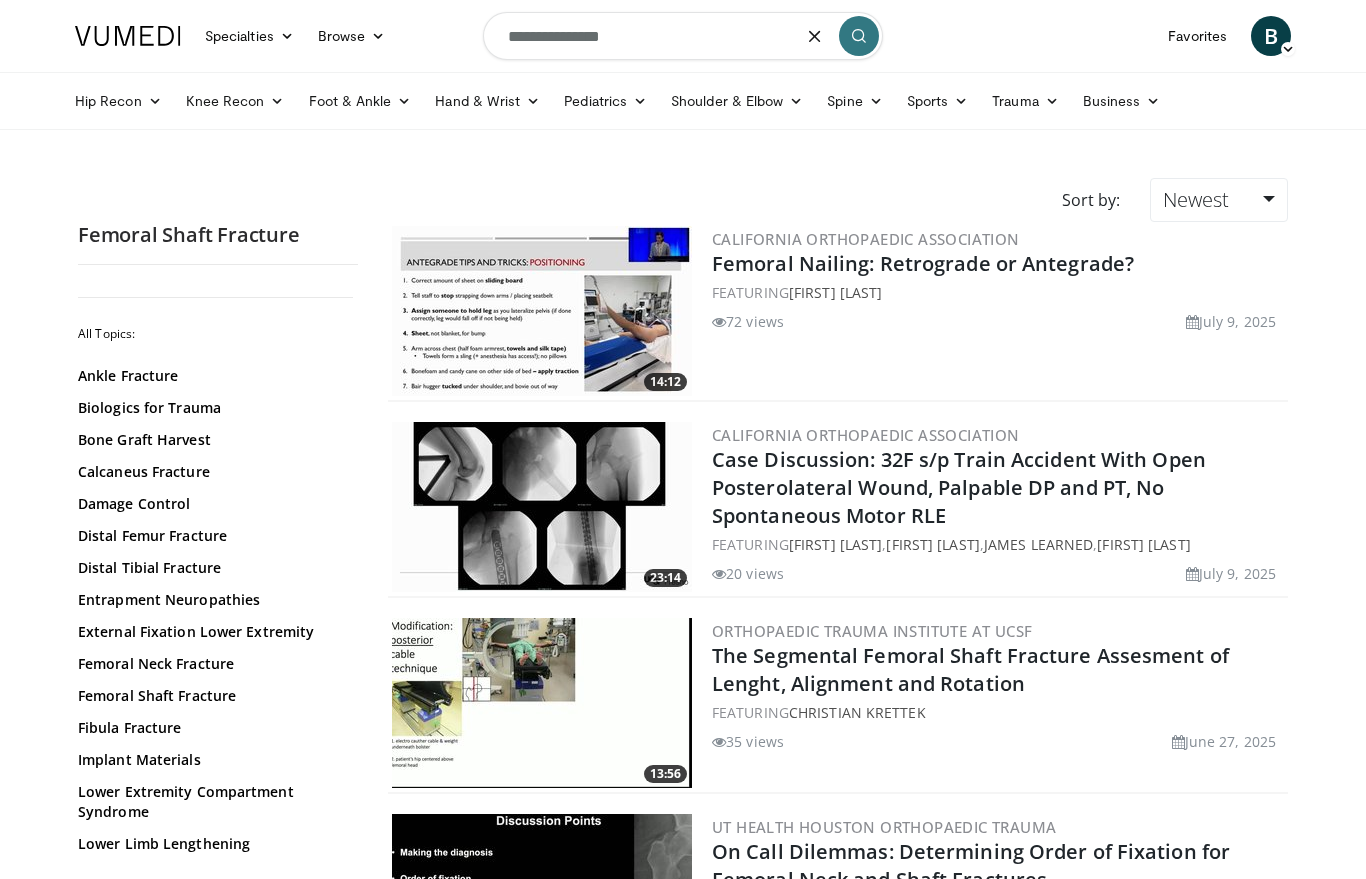 type on "**********" 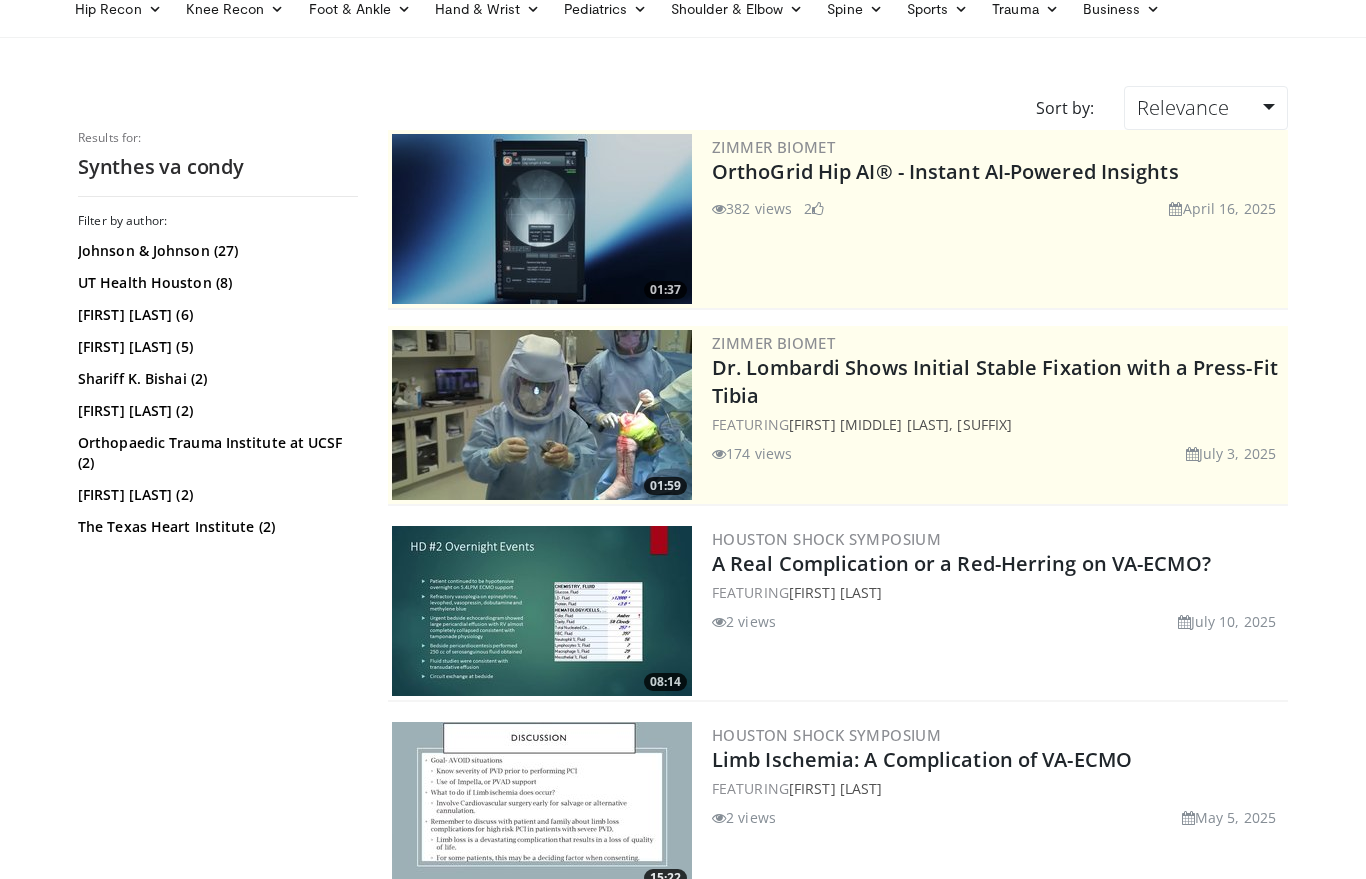 scroll, scrollTop: 0, scrollLeft: 0, axis: both 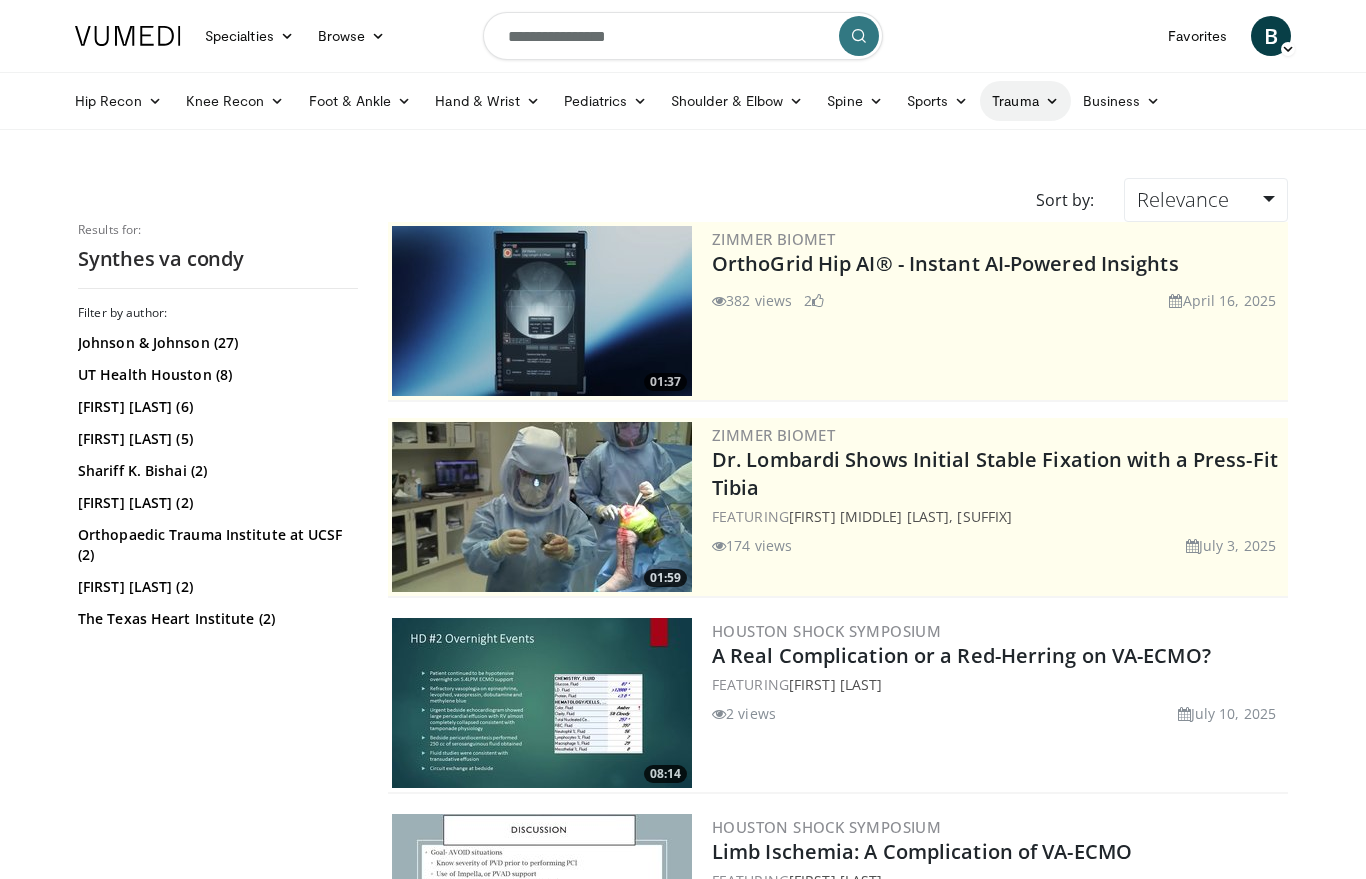 click on "Trauma" at bounding box center (1025, 101) 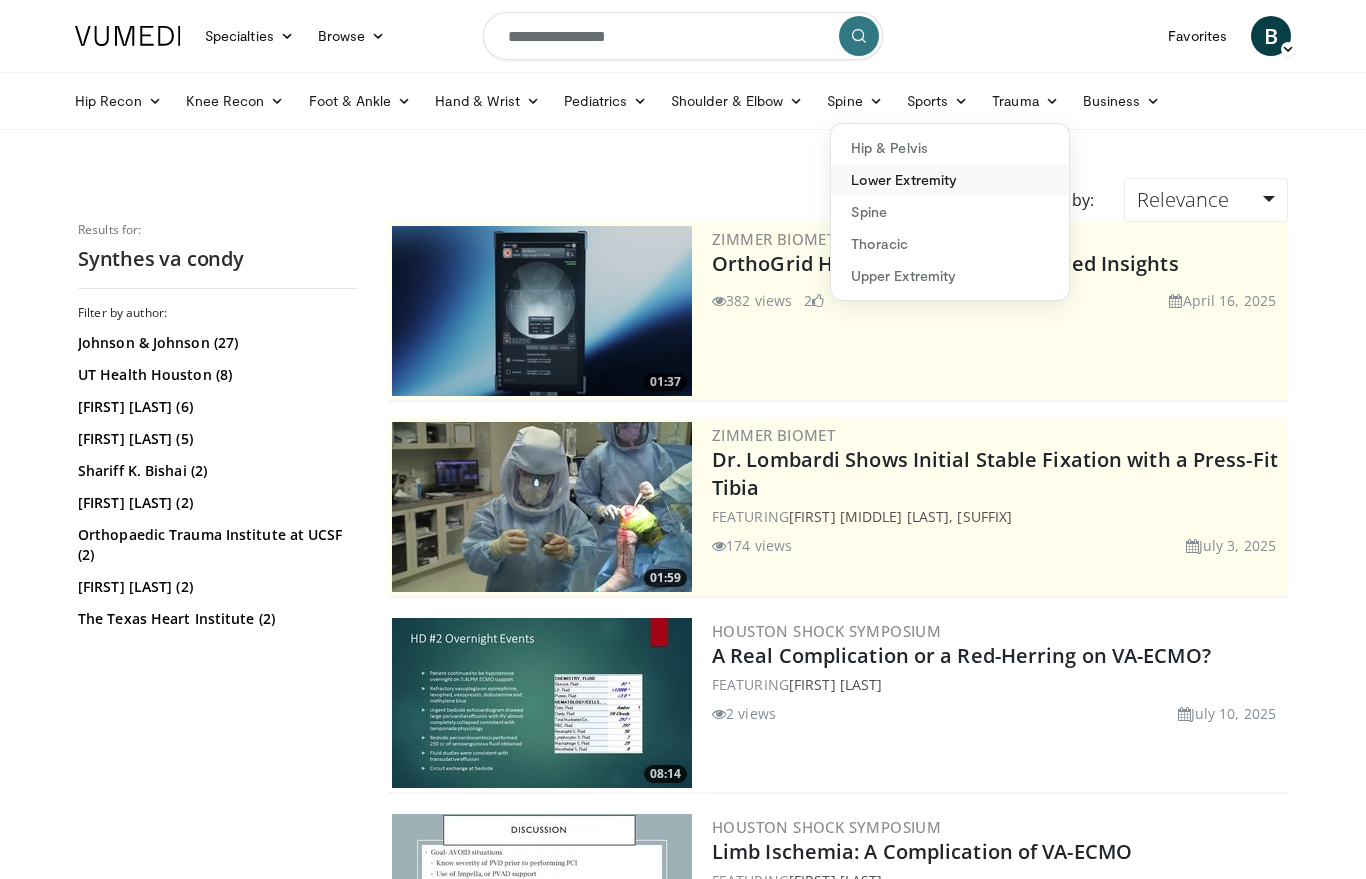 click on "Lower Extremity" at bounding box center [950, 180] 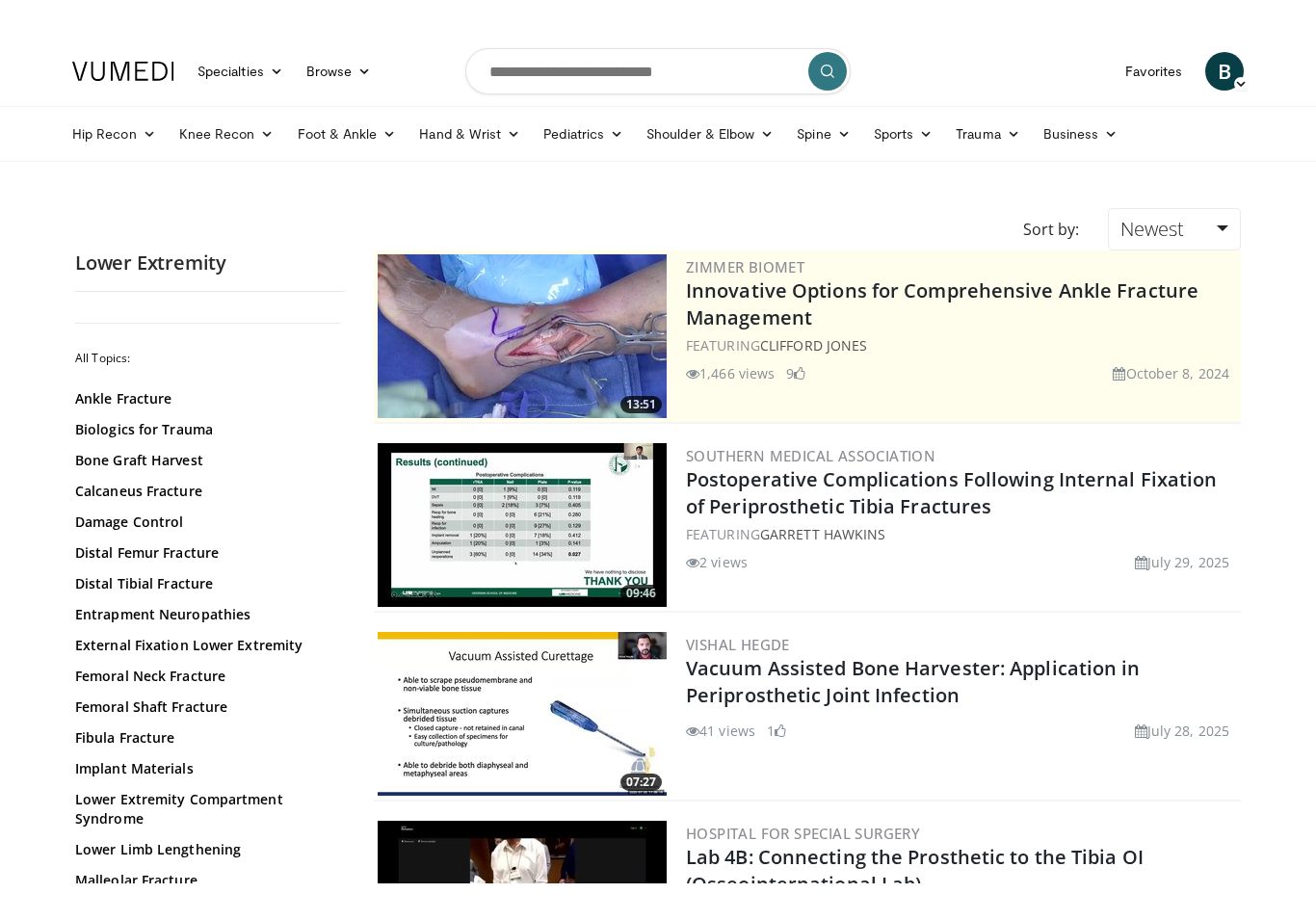 scroll, scrollTop: 101, scrollLeft: 0, axis: vertical 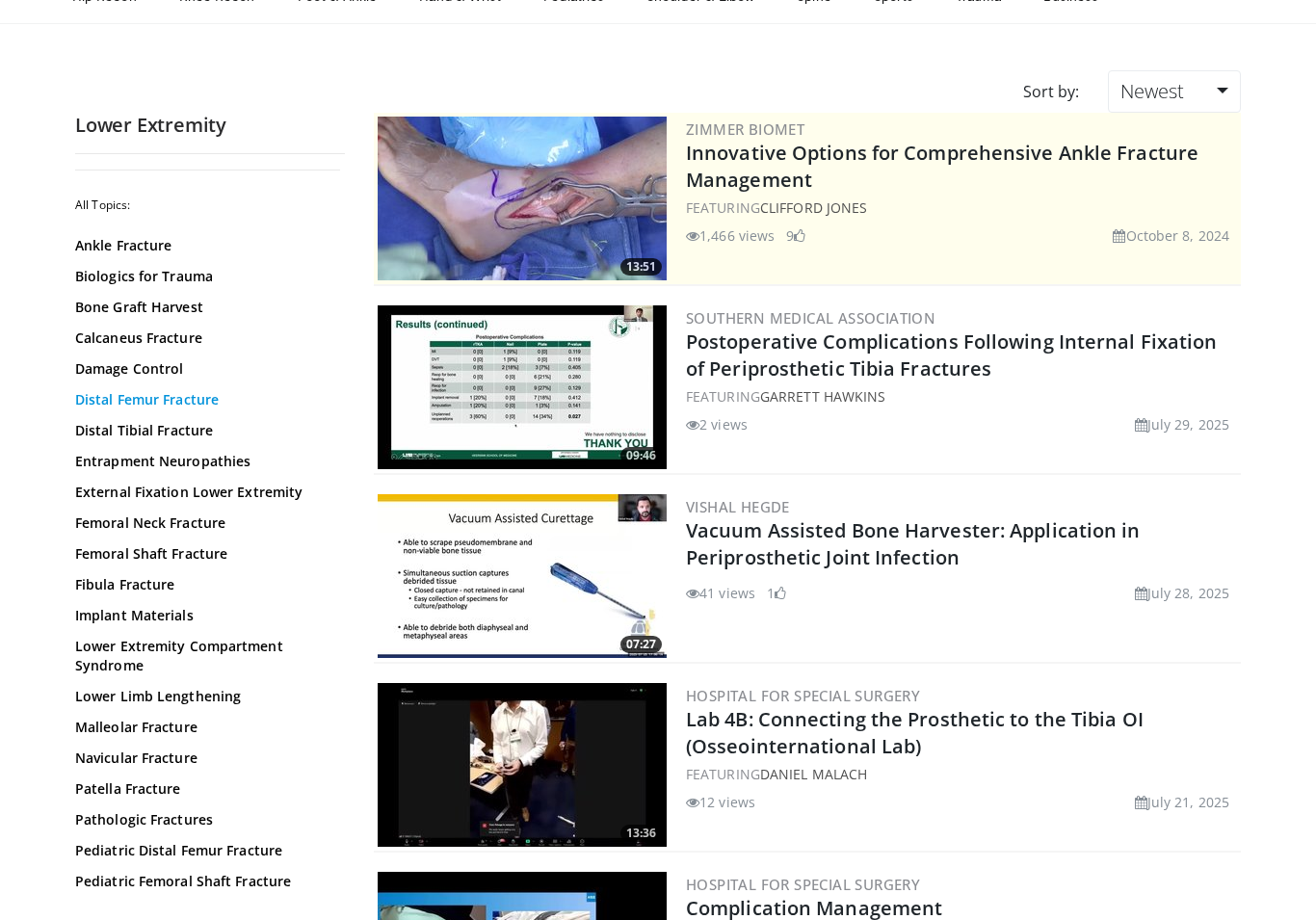 click on "Distal Femur Fracture" at bounding box center [205, 400] 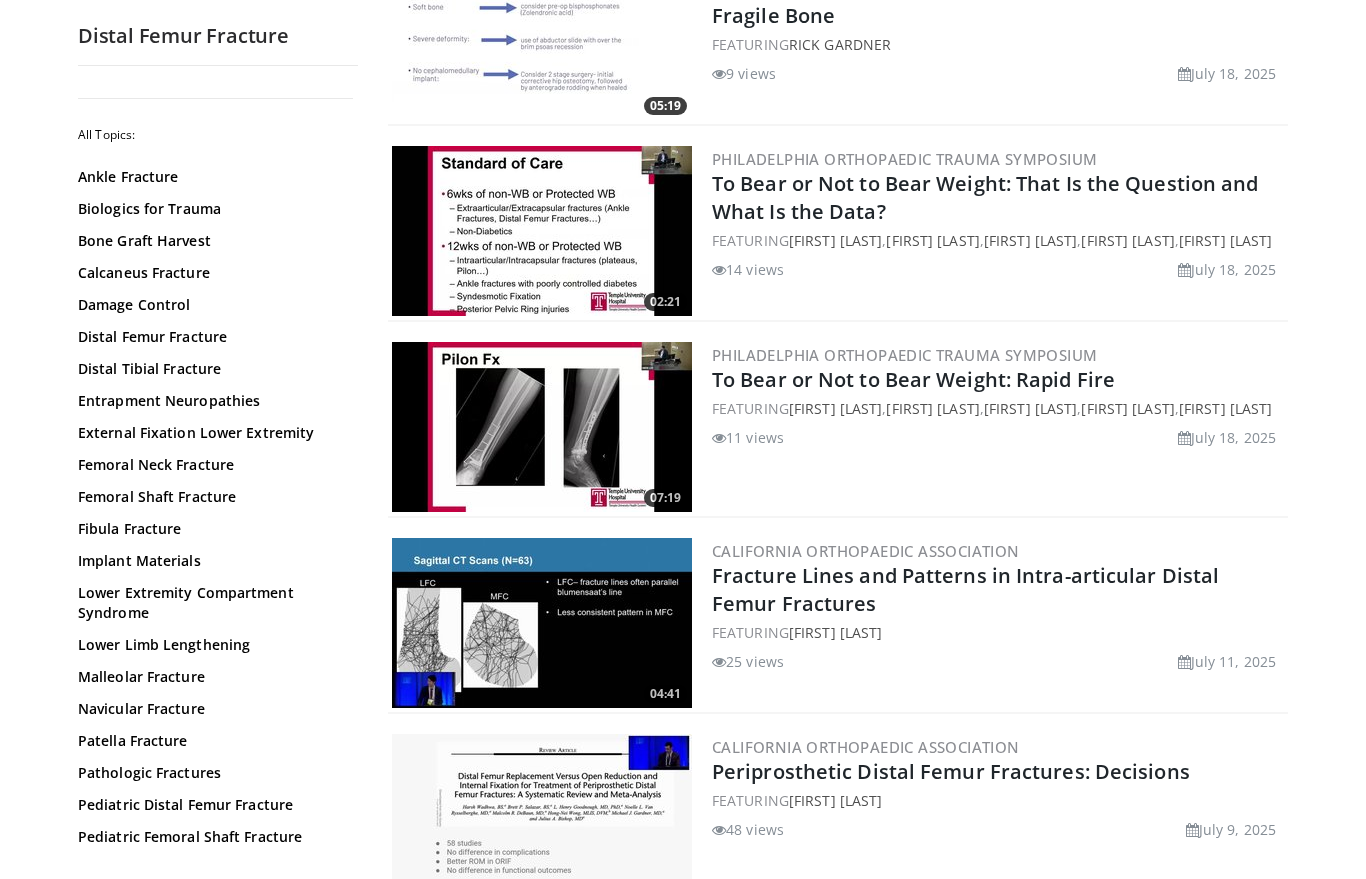 scroll, scrollTop: 275, scrollLeft: 0, axis: vertical 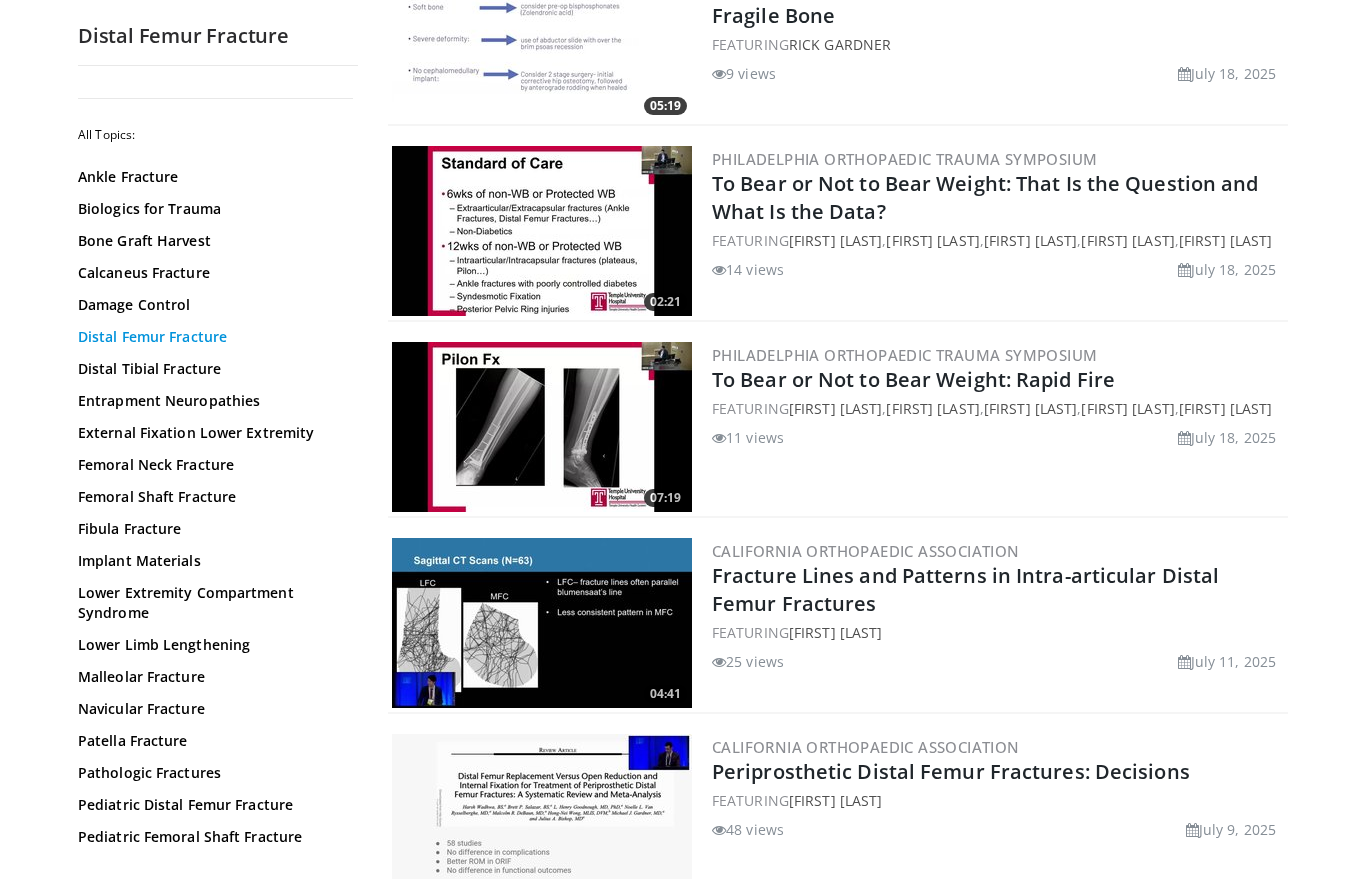 click on "Distal Femur Fracture" at bounding box center [213, 337] 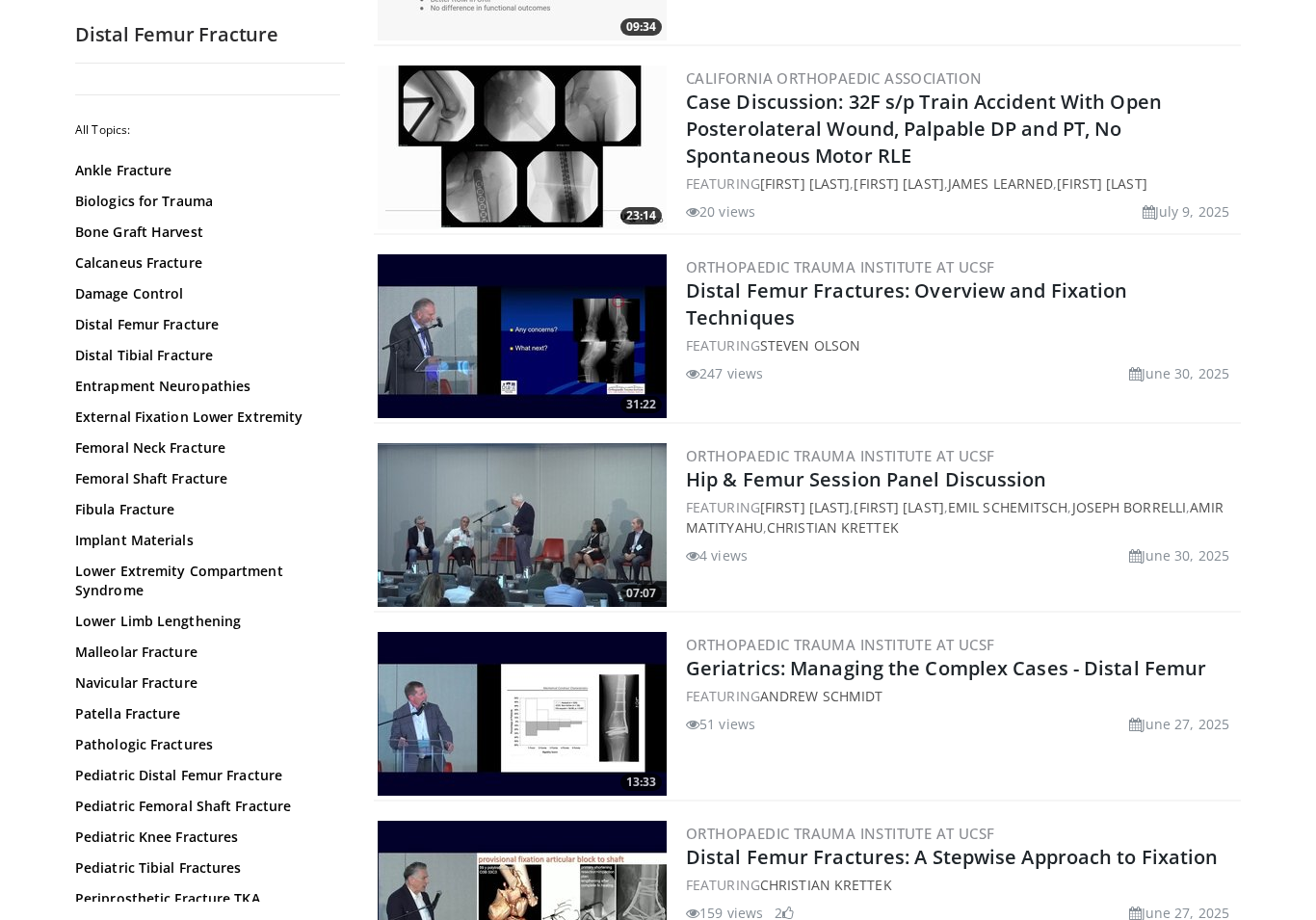 scroll, scrollTop: 1119, scrollLeft: 0, axis: vertical 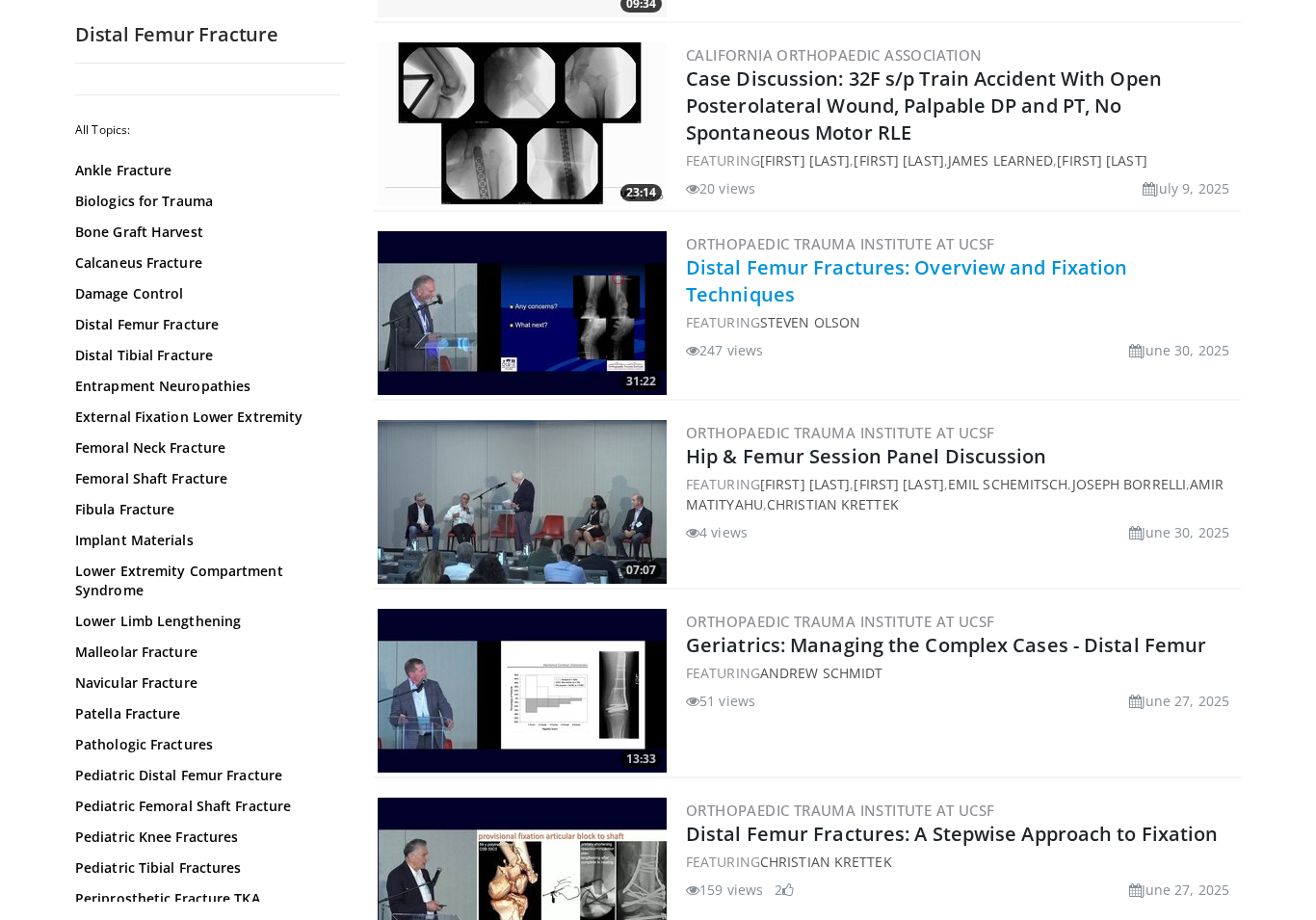 click on "Distal Femur Fractures: Overview and Fixation Techniques" at bounding box center (907, 280) 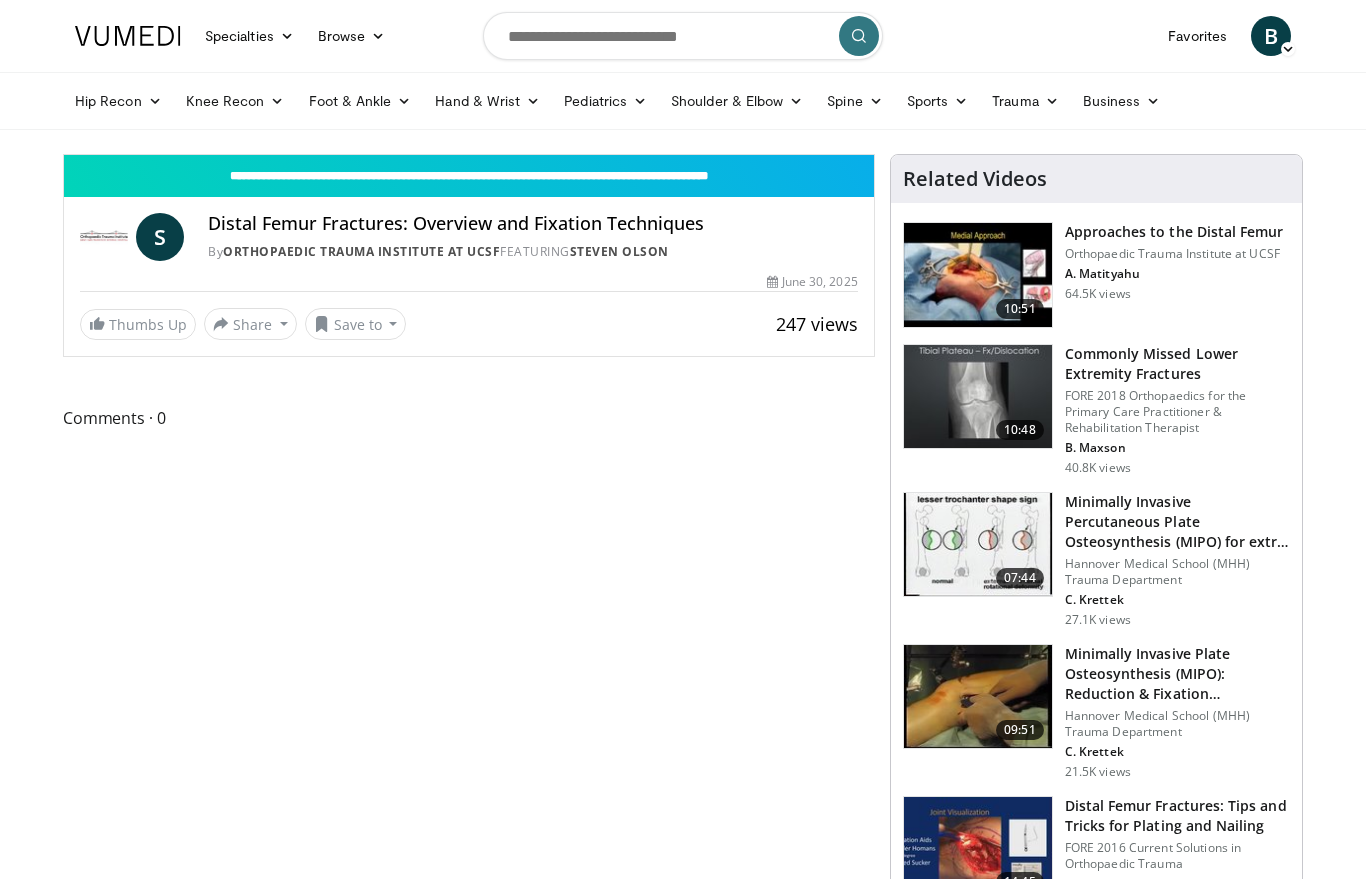 scroll, scrollTop: 0, scrollLeft: 0, axis: both 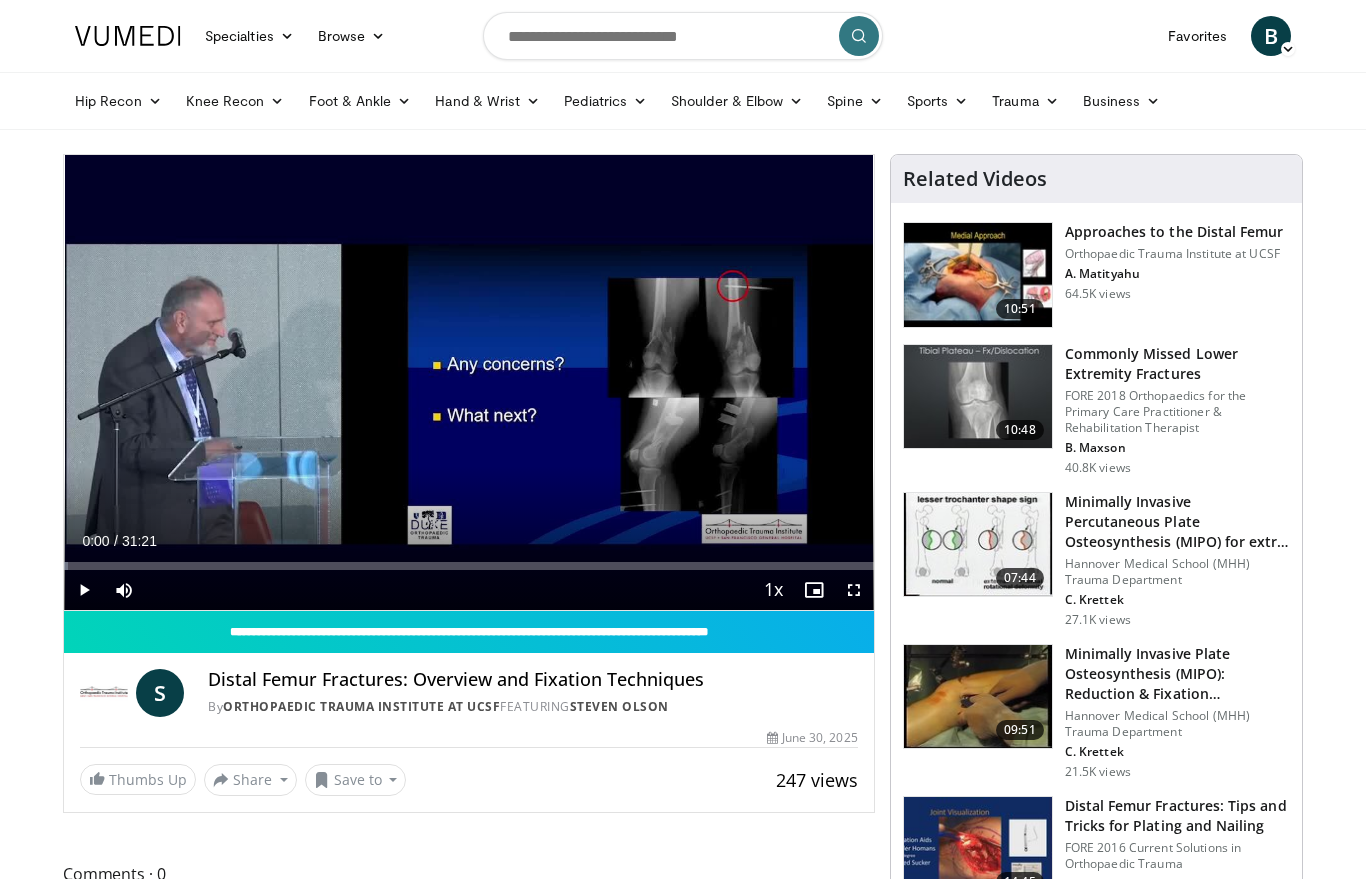 click at bounding box center (84, 590) 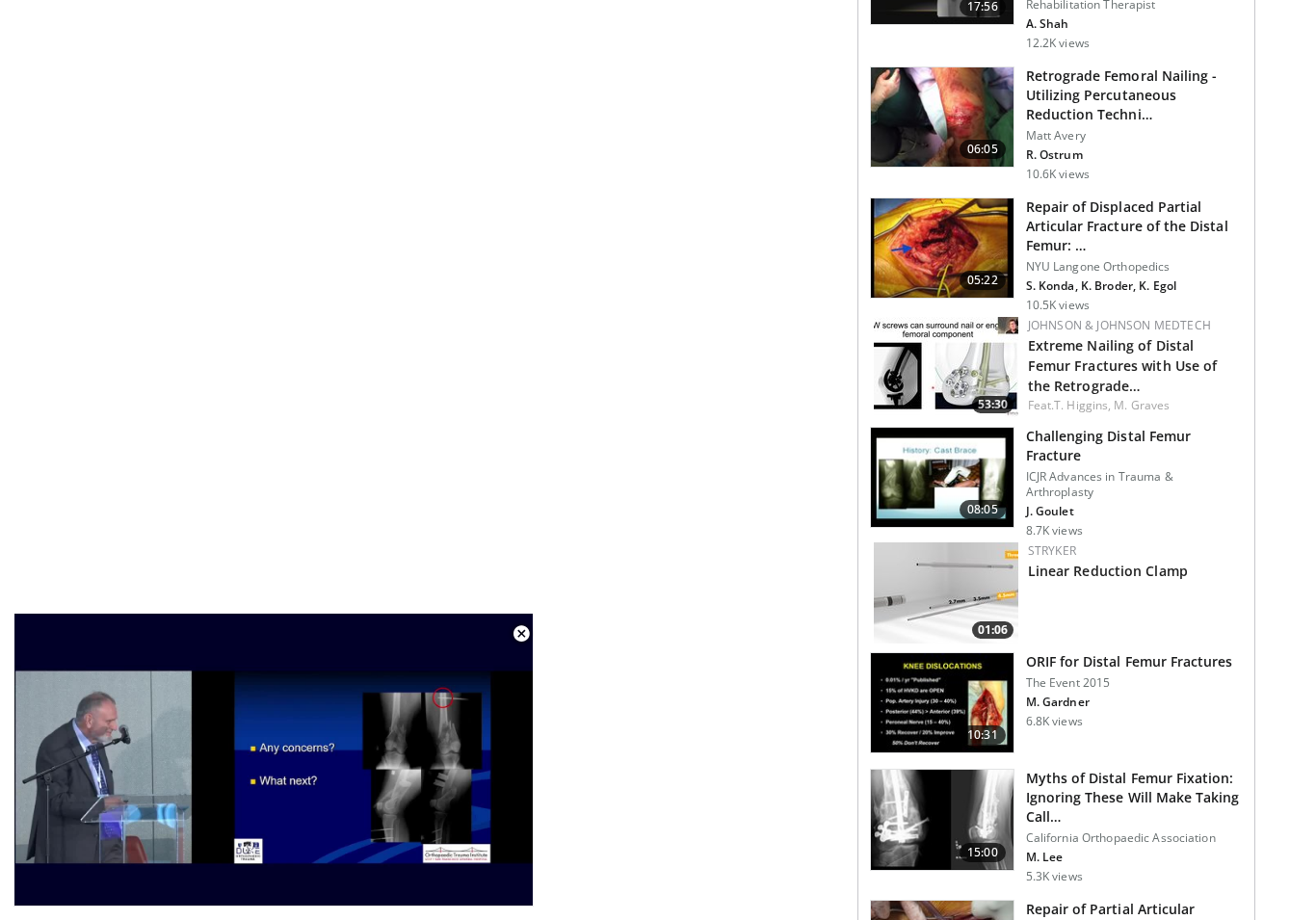 scroll, scrollTop: 1091, scrollLeft: 0, axis: vertical 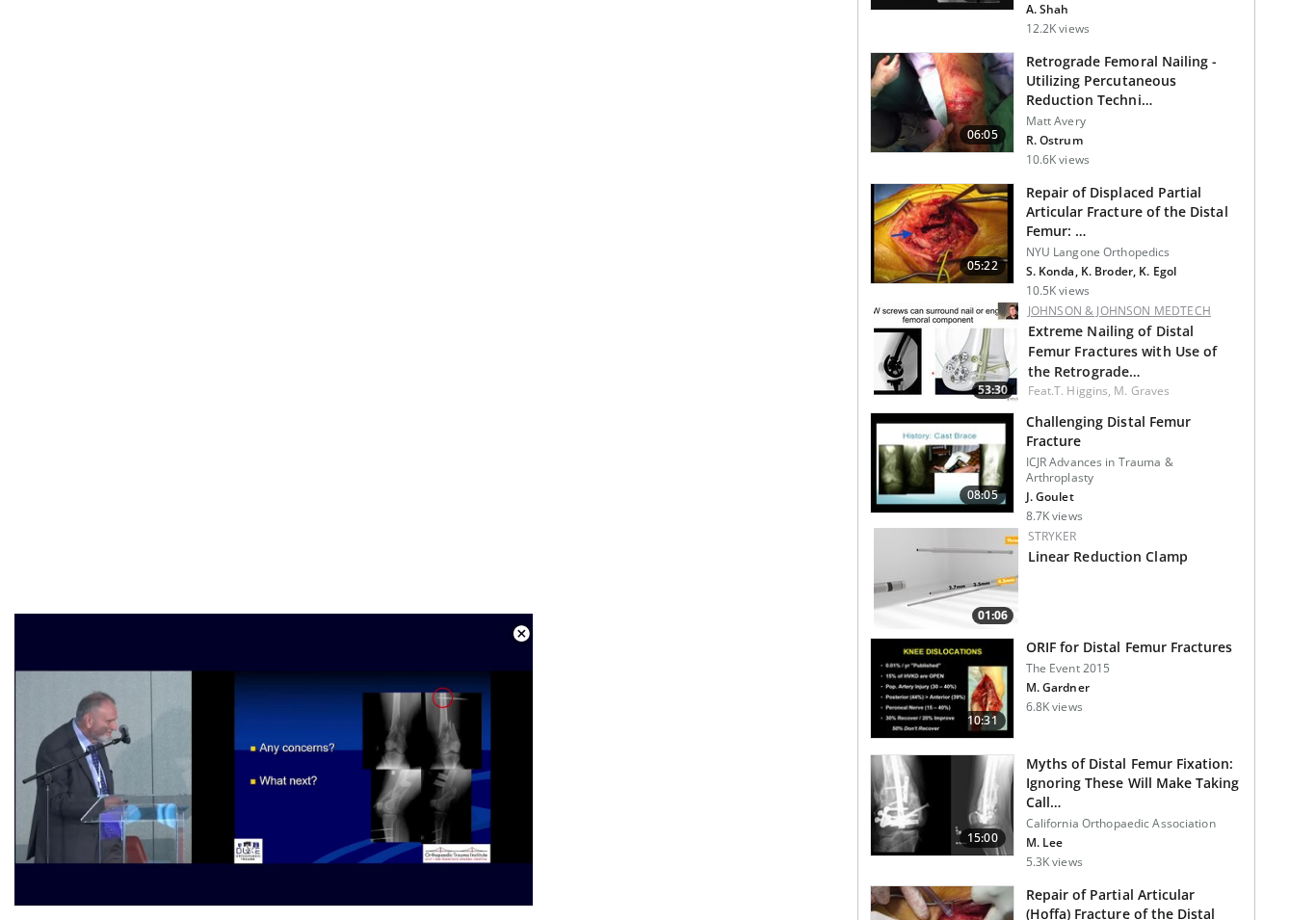 click on "Johnson & Johnson MedTech" at bounding box center (1119, 310) 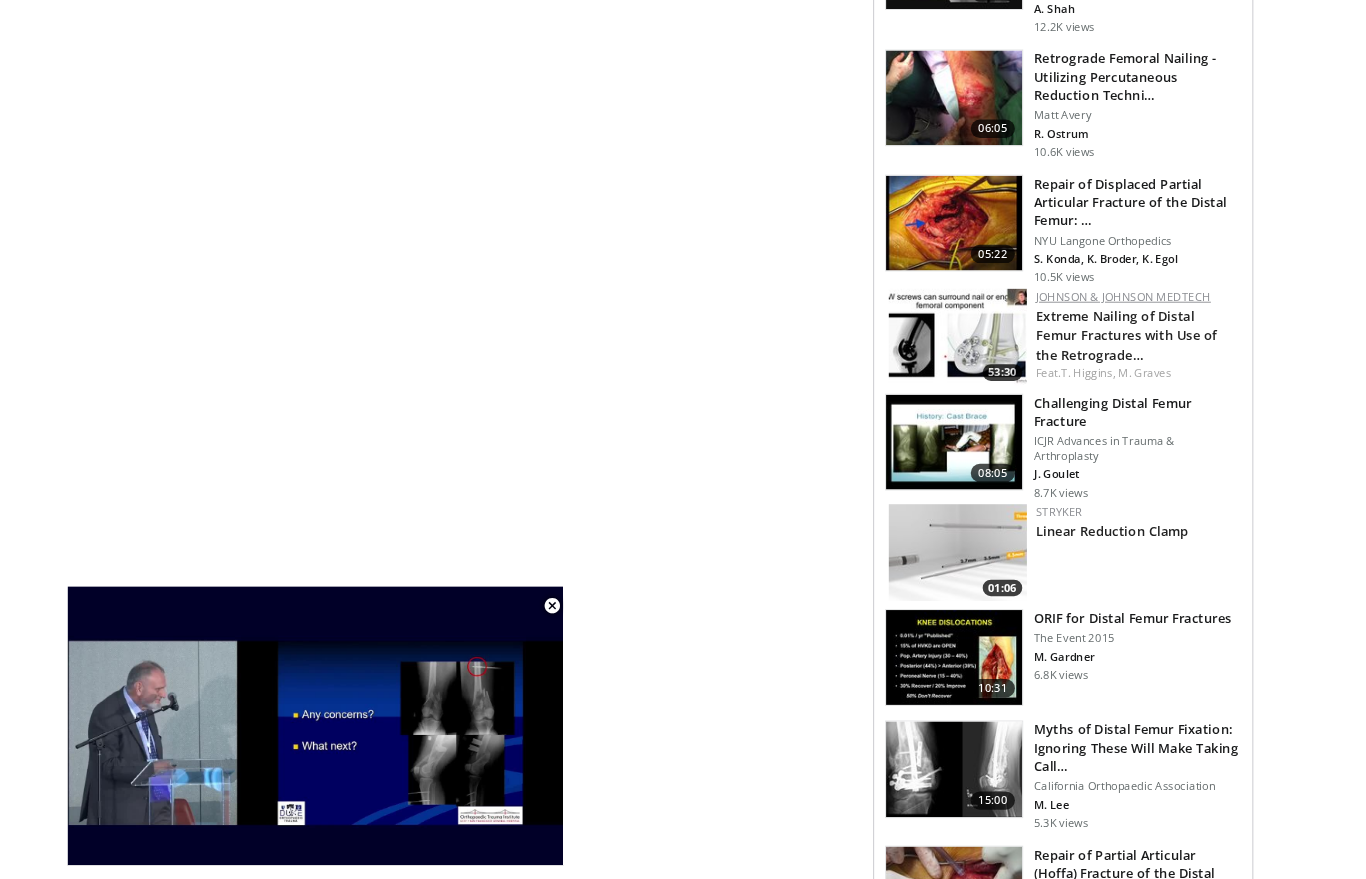scroll, scrollTop: 1209, scrollLeft: 0, axis: vertical 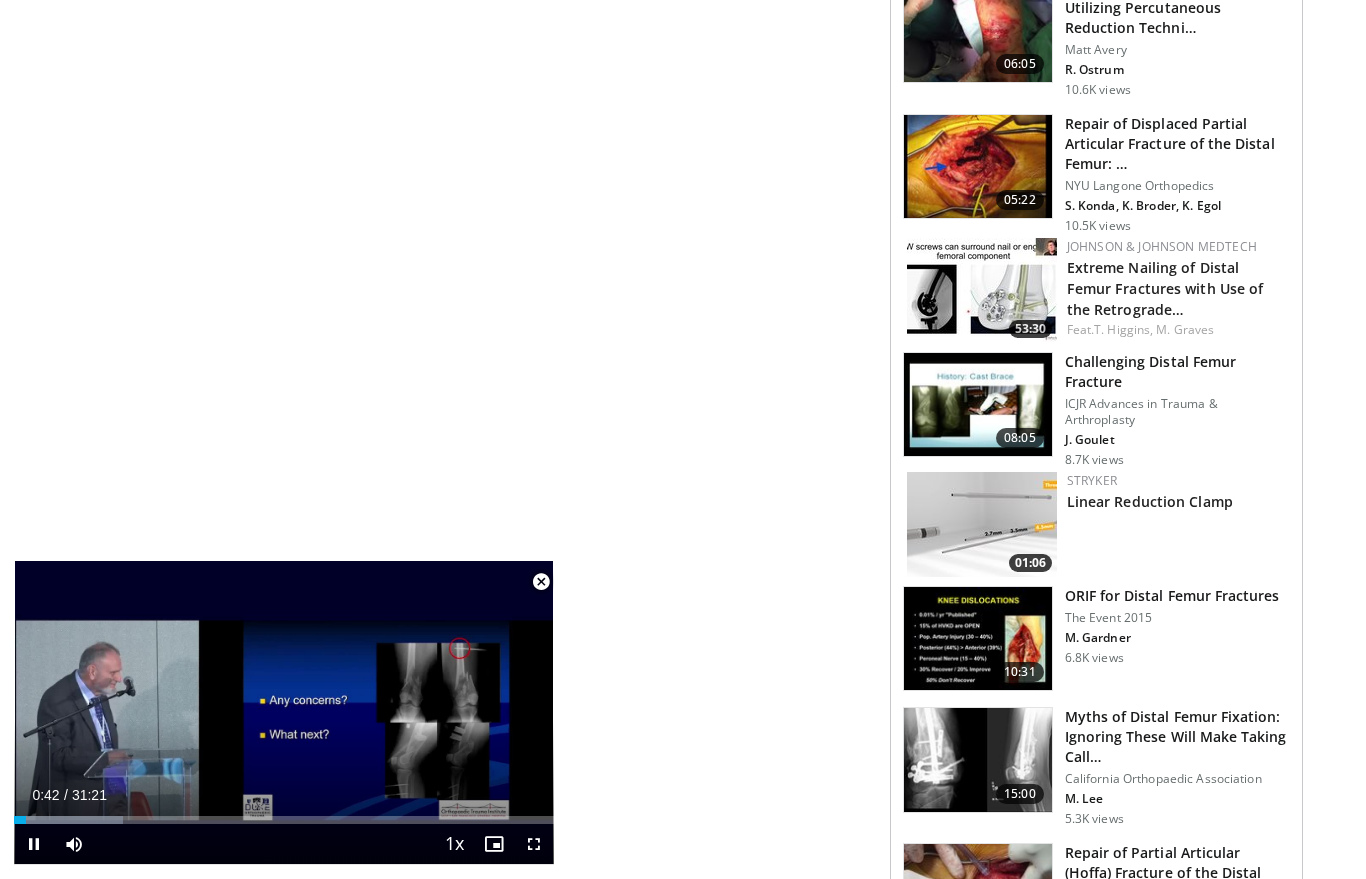 click at bounding box center [534, 844] 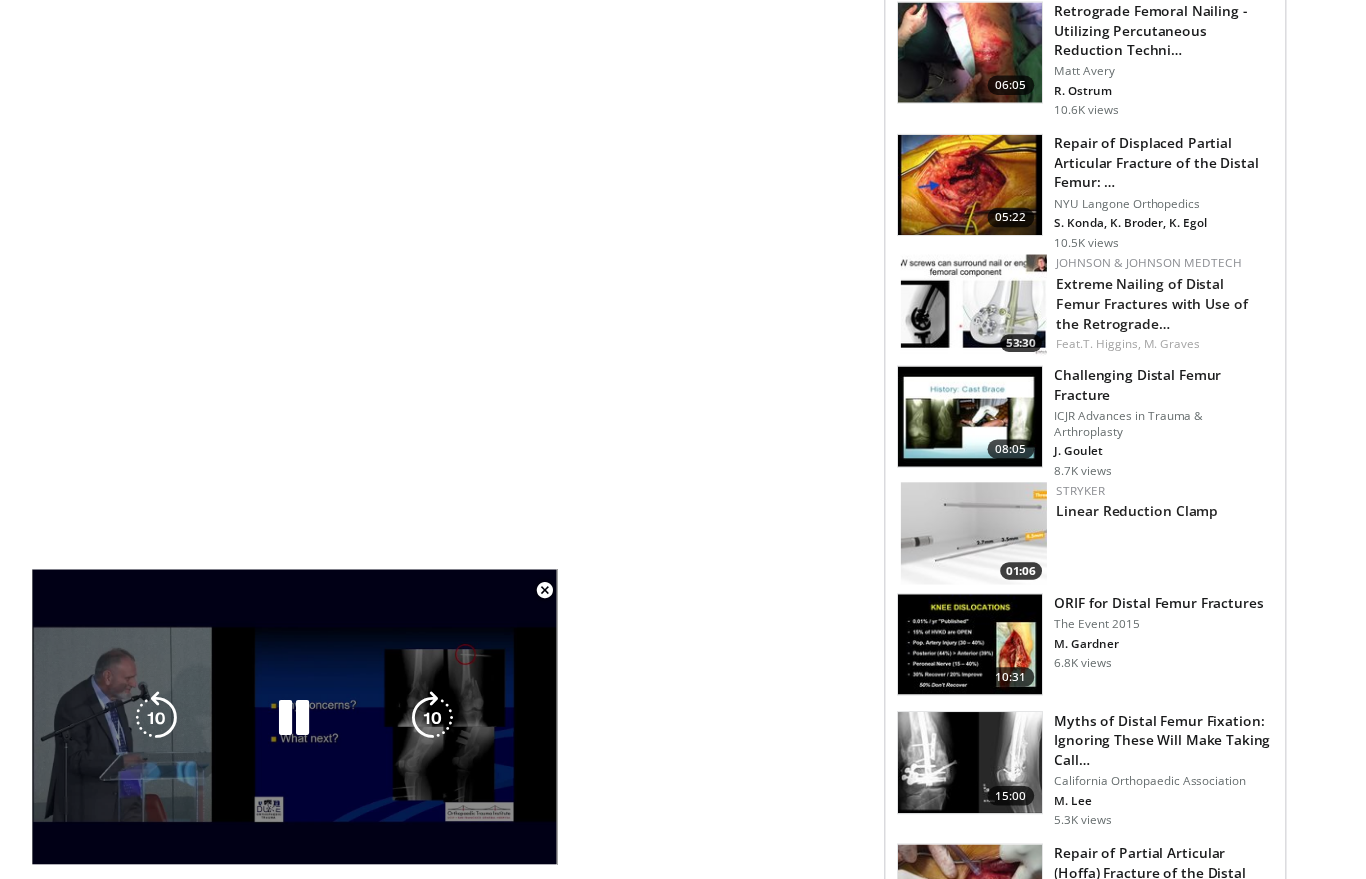 scroll, scrollTop: 1209, scrollLeft: 0, axis: vertical 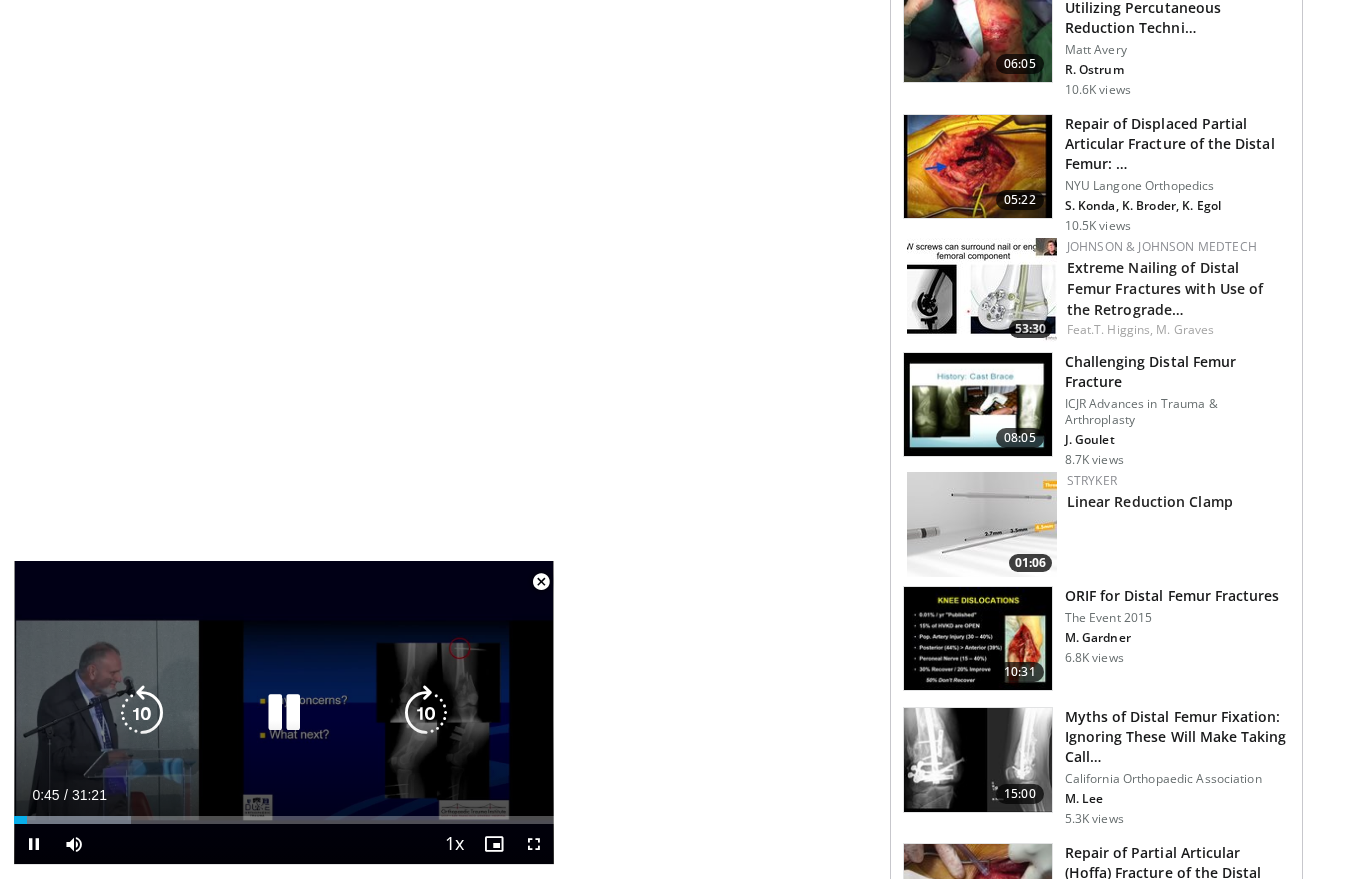 click at bounding box center (534, 844) 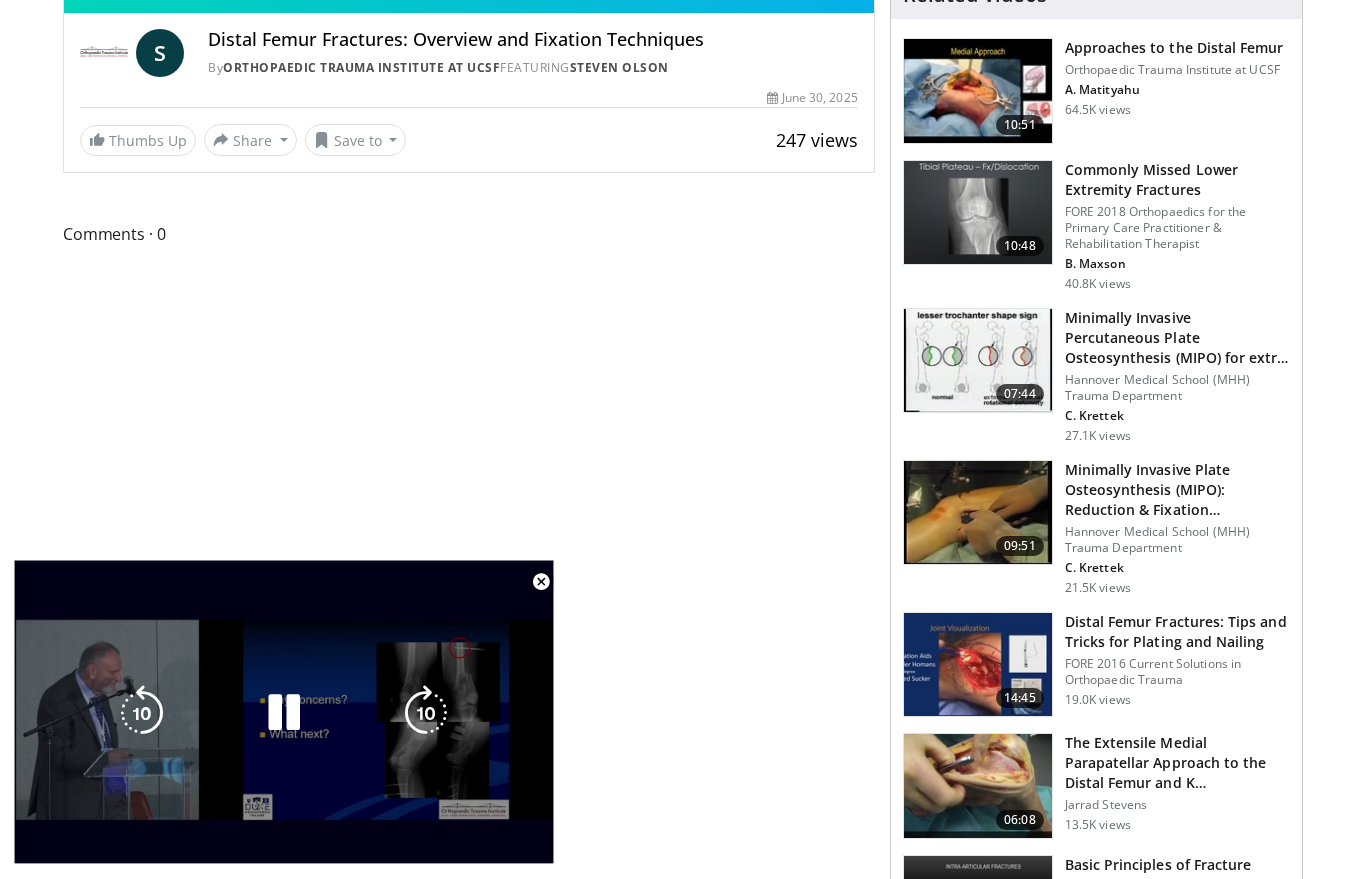 scroll, scrollTop: 0, scrollLeft: 0, axis: both 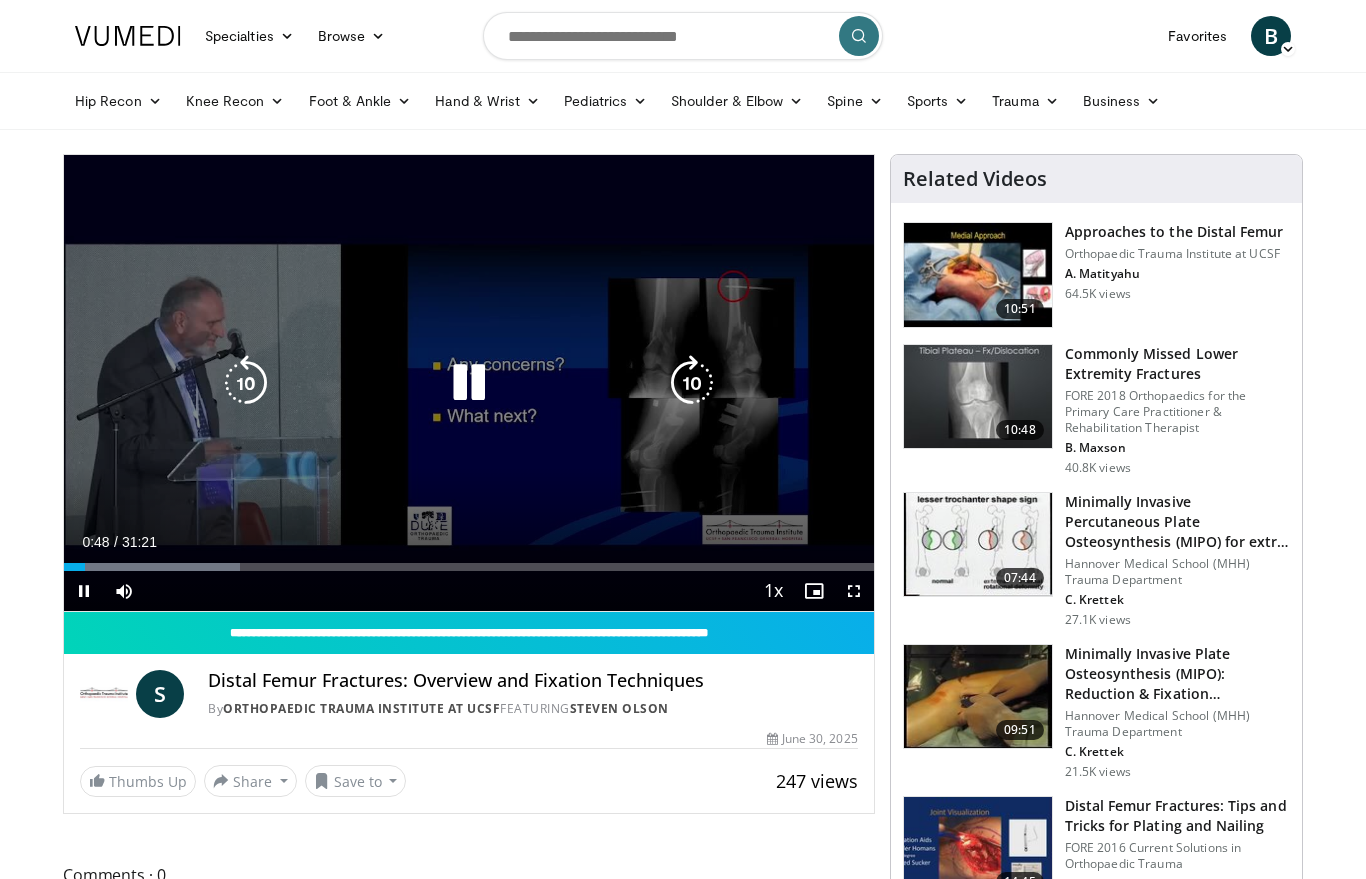 click at bounding box center [854, 591] 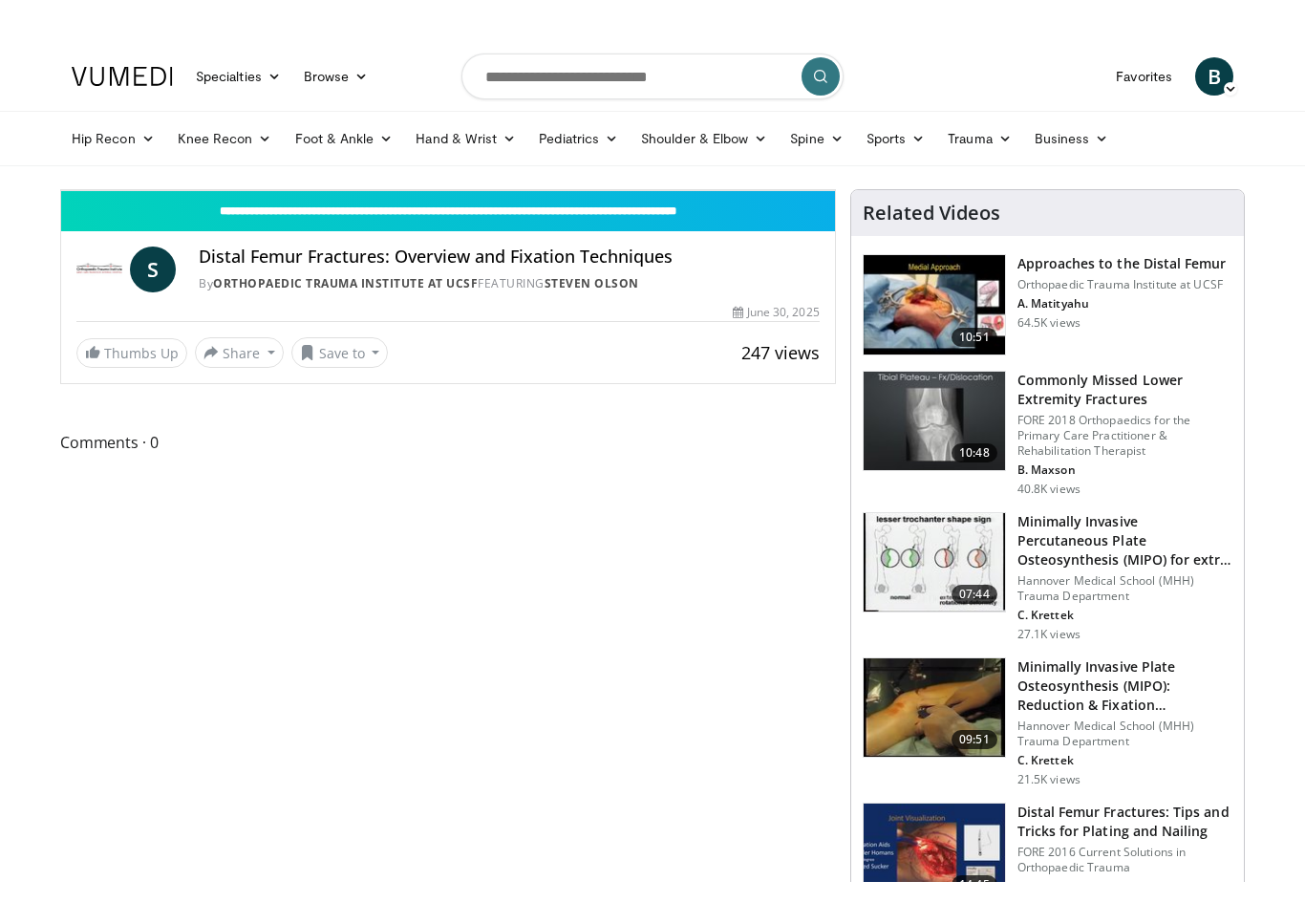 scroll, scrollTop: 23, scrollLeft: 0, axis: vertical 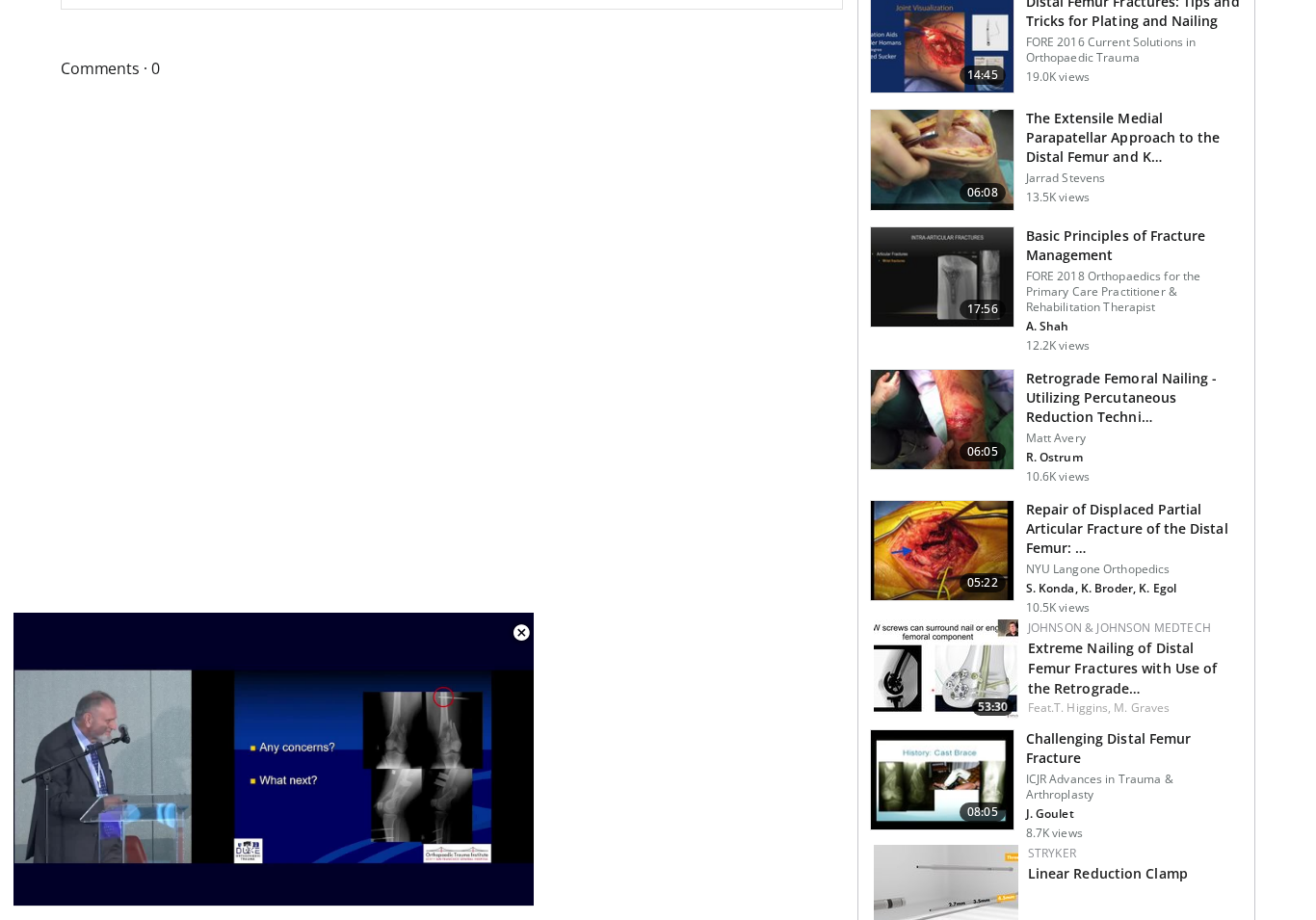 click at bounding box center (946, 670) 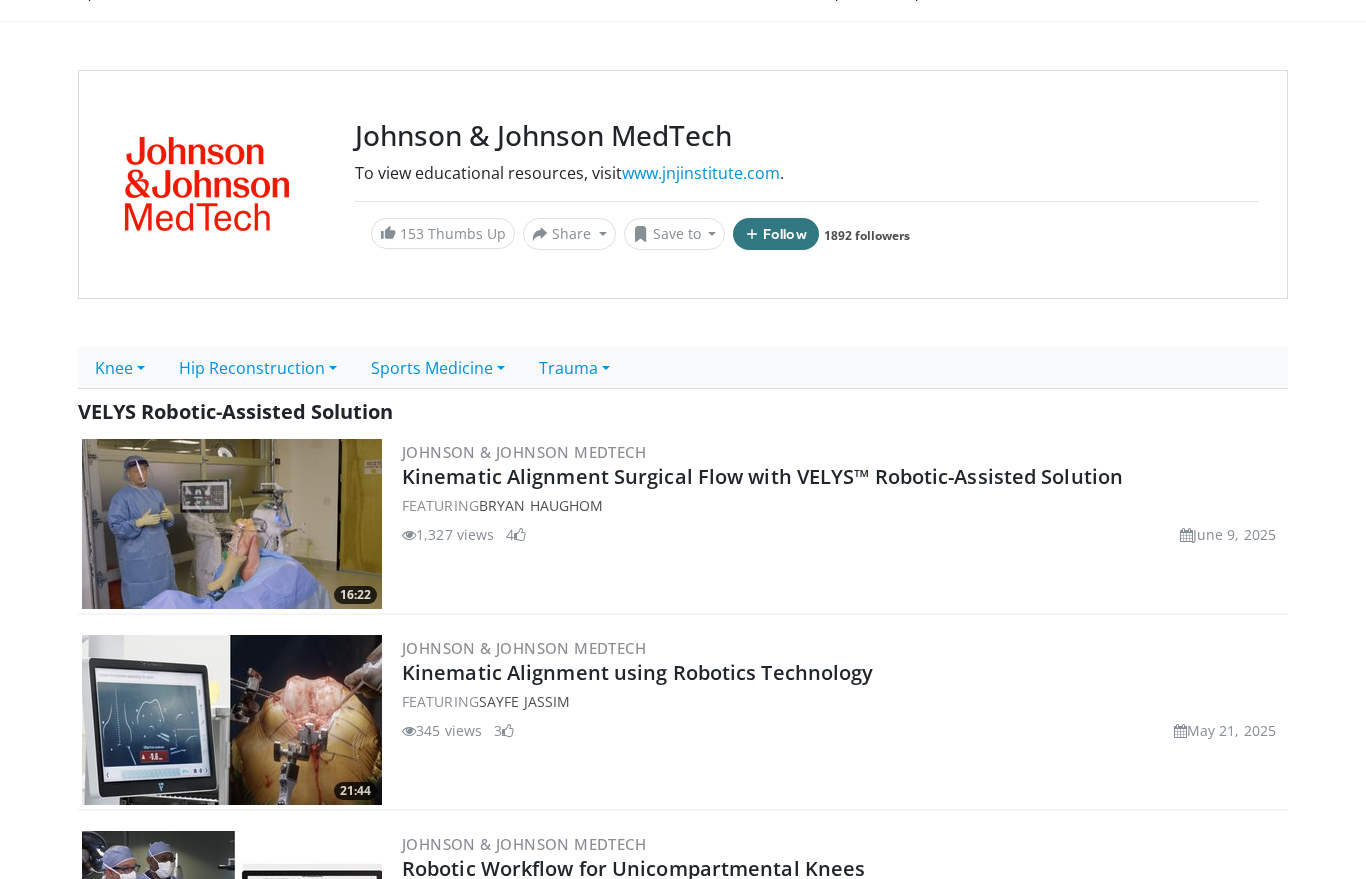 scroll, scrollTop: 108, scrollLeft: 0, axis: vertical 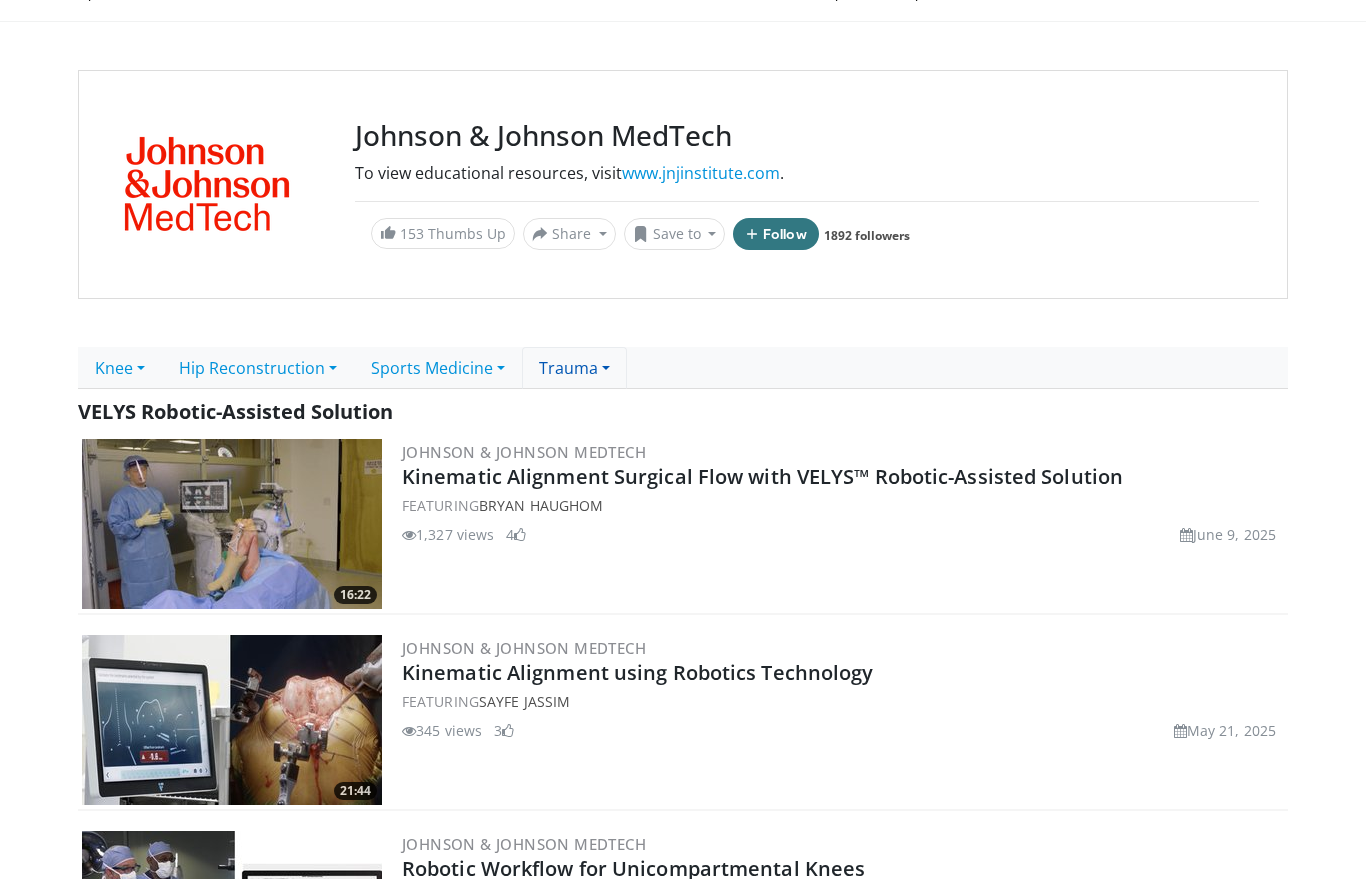 click on "Trauma" at bounding box center [574, 368] 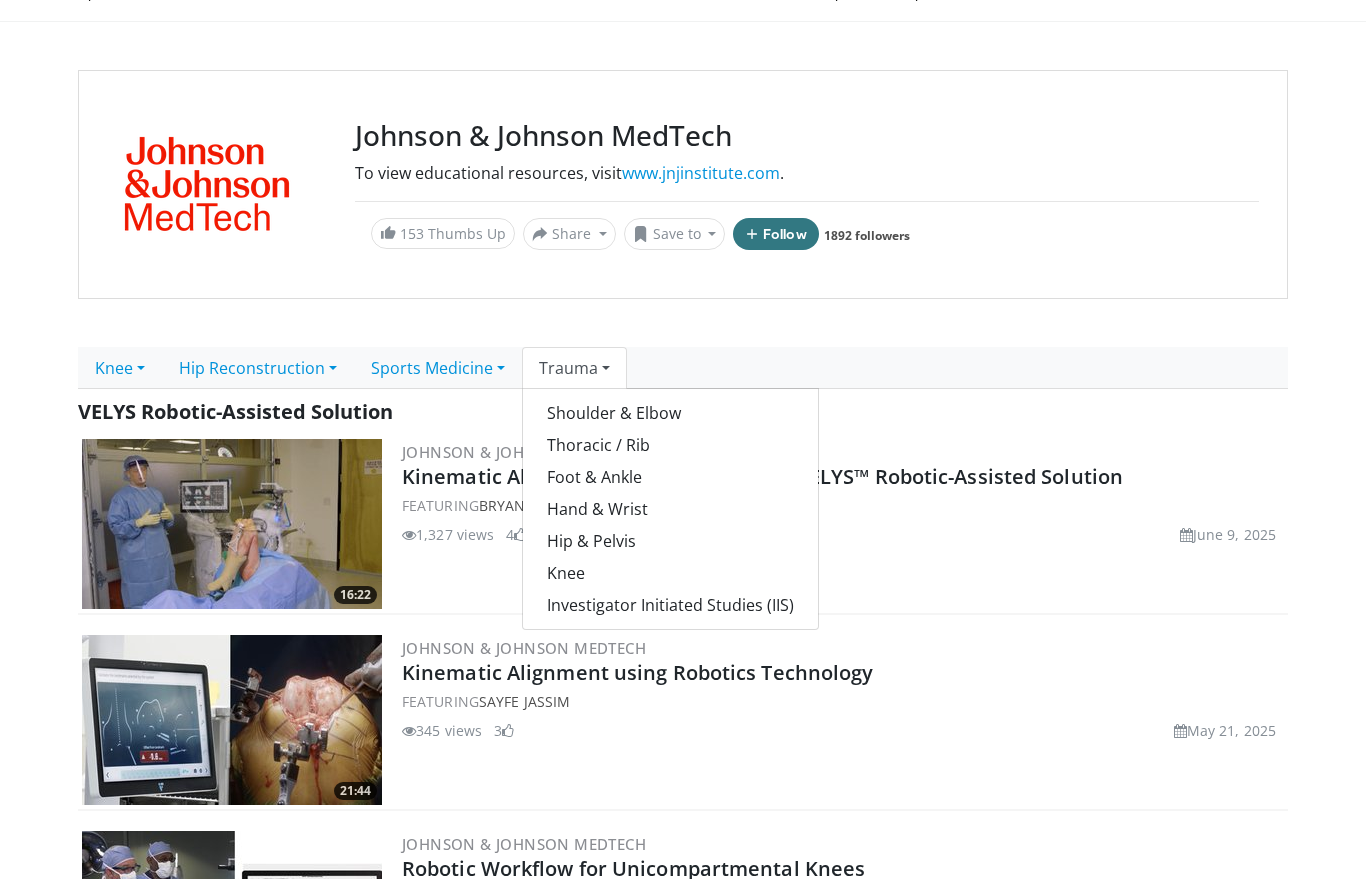 click on "Knee" at bounding box center (670, 573) 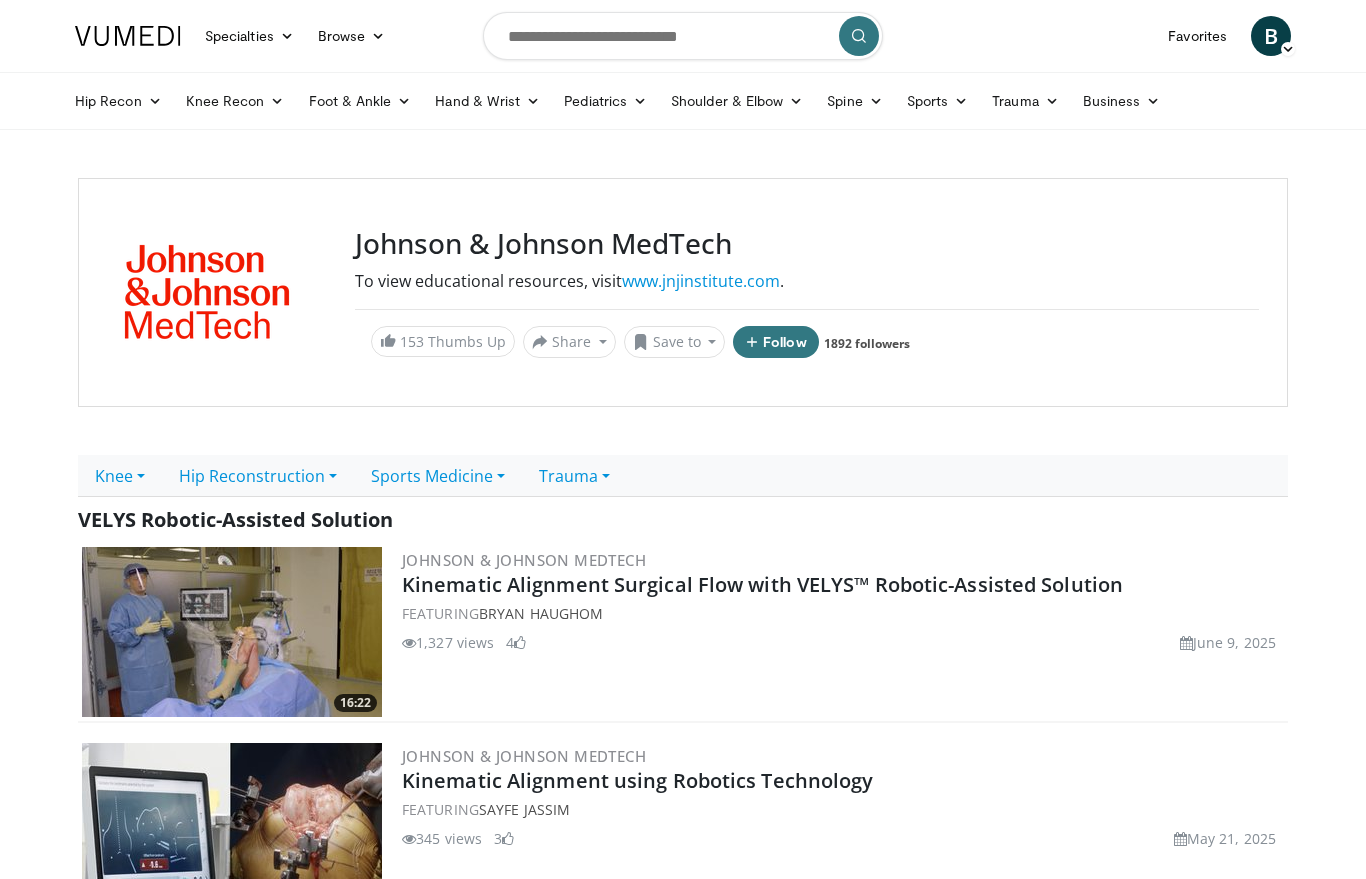 scroll, scrollTop: 108, scrollLeft: 0, axis: vertical 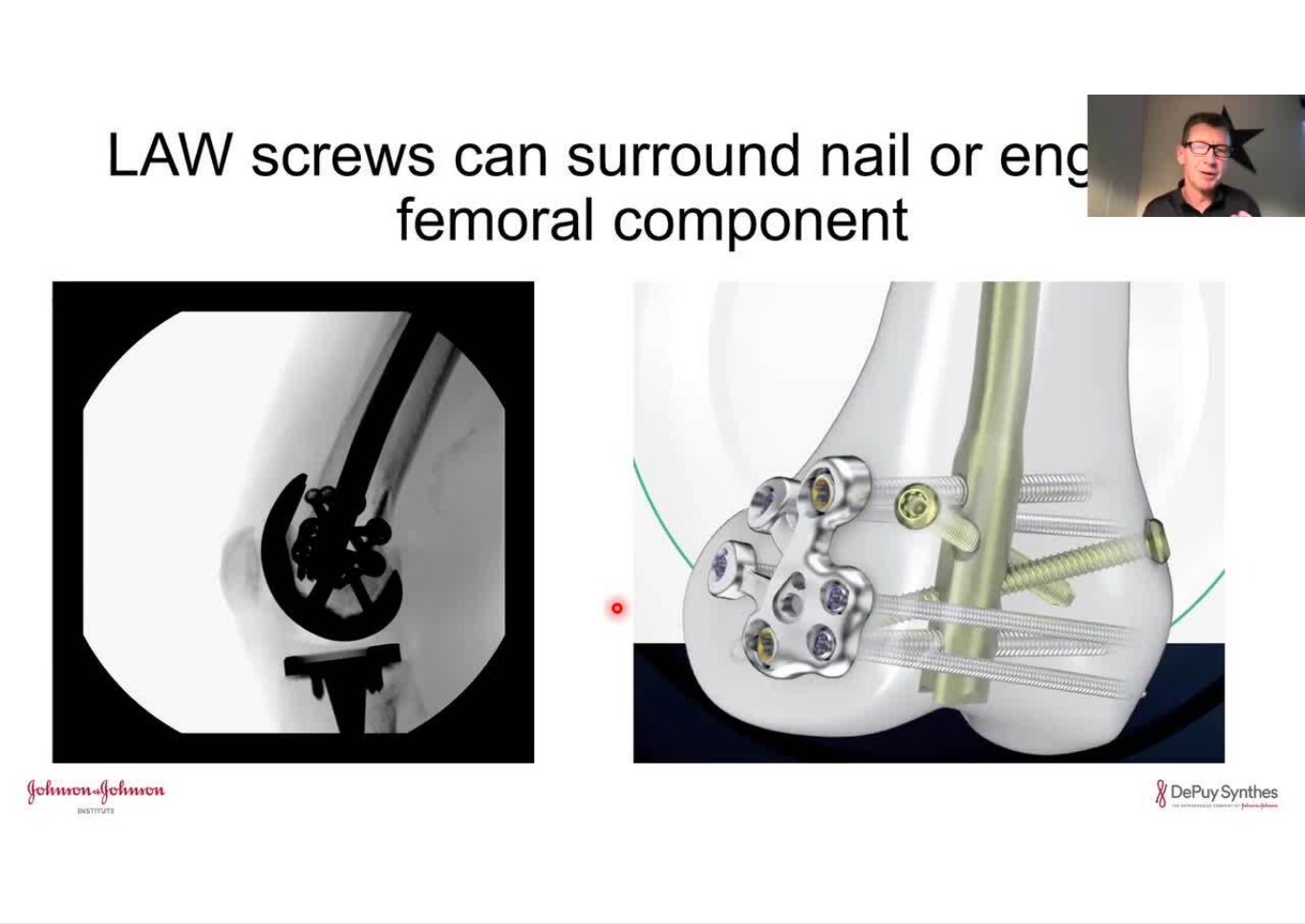click on "10 seconds
Tap to unmute" at bounding box center [652, 462] 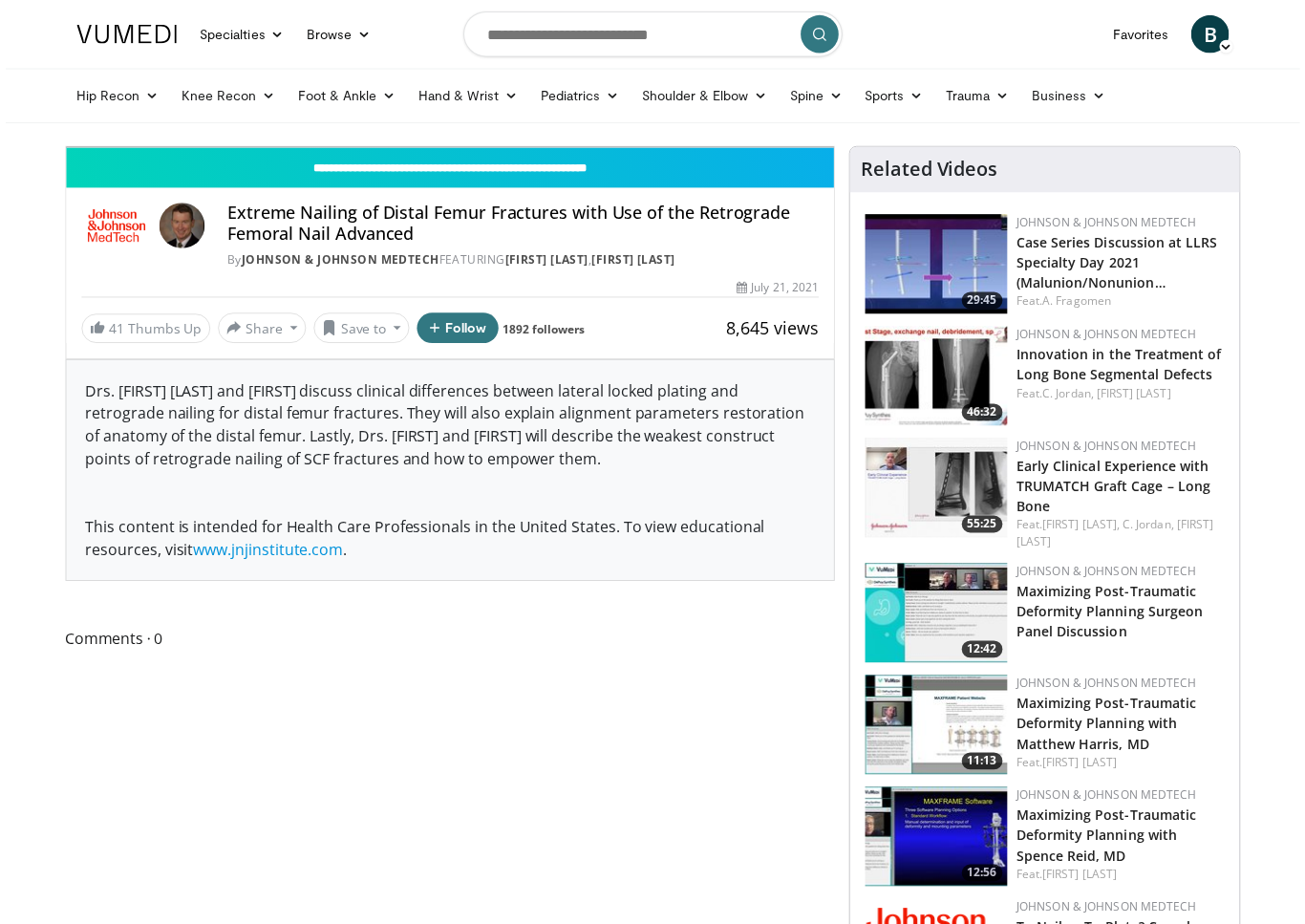 scroll, scrollTop: 23, scrollLeft: 0, axis: vertical 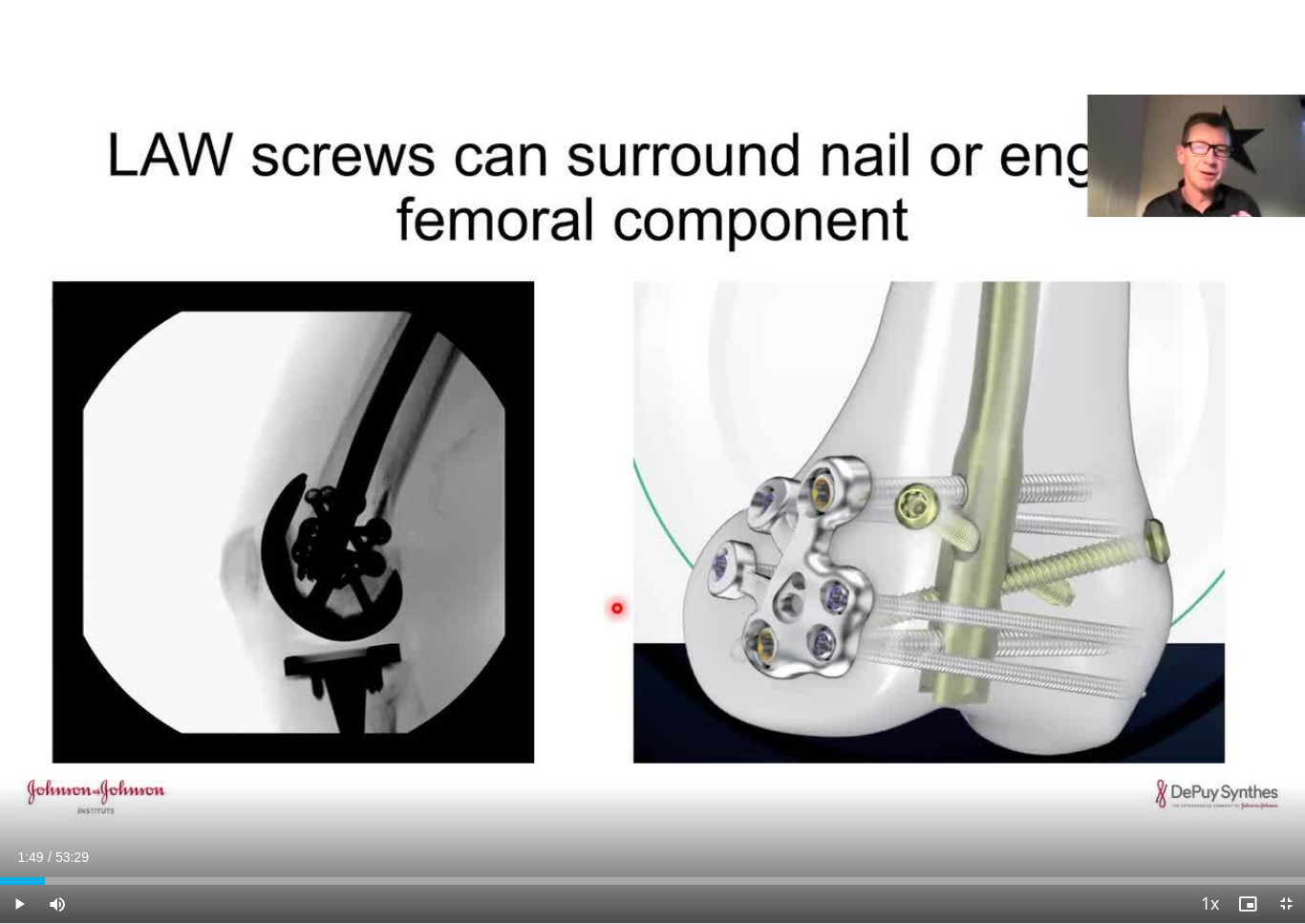 click on "10 seconds
Tap to unmute" at bounding box center [652, 462] 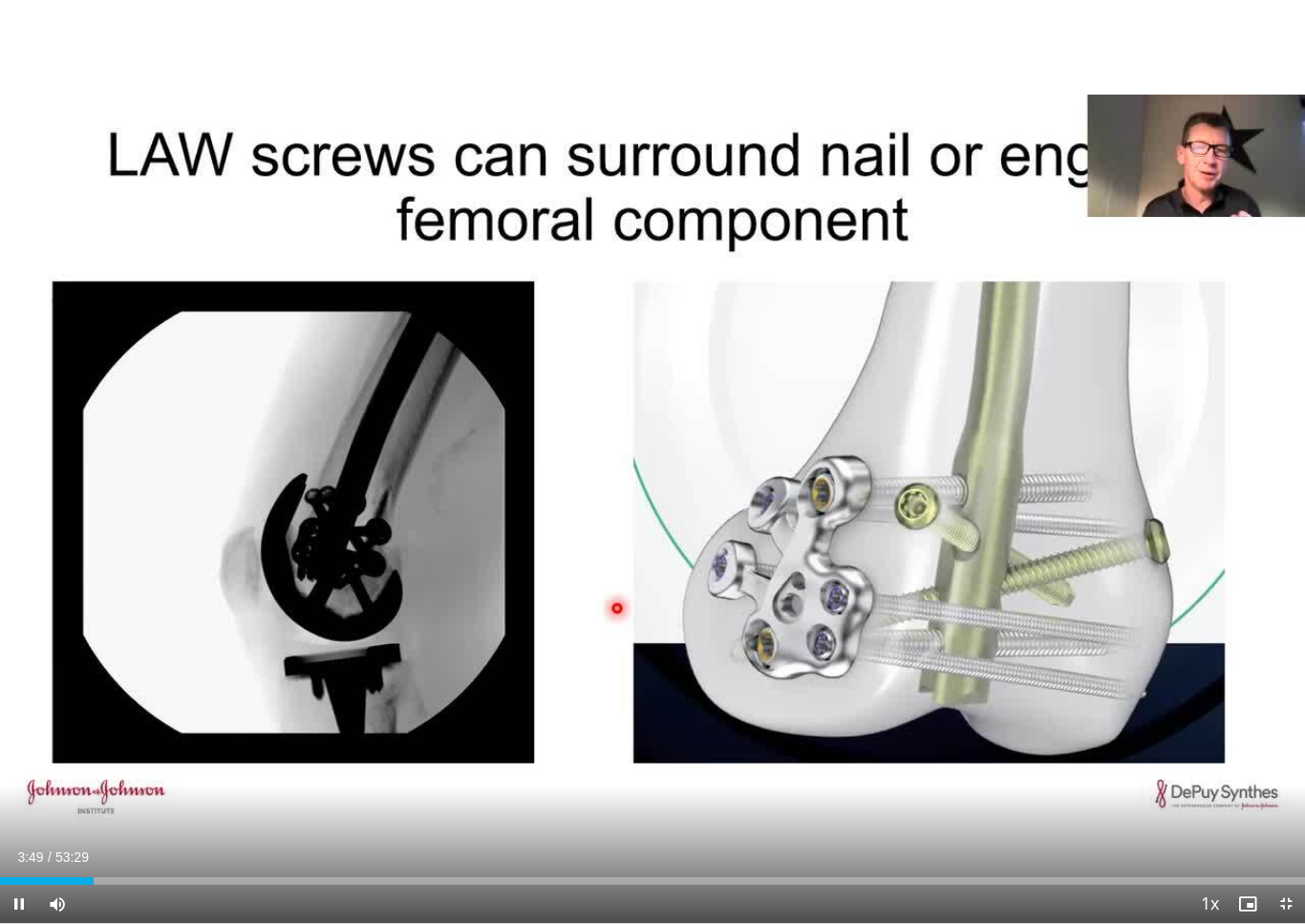 scroll, scrollTop: 23, scrollLeft: 0, axis: vertical 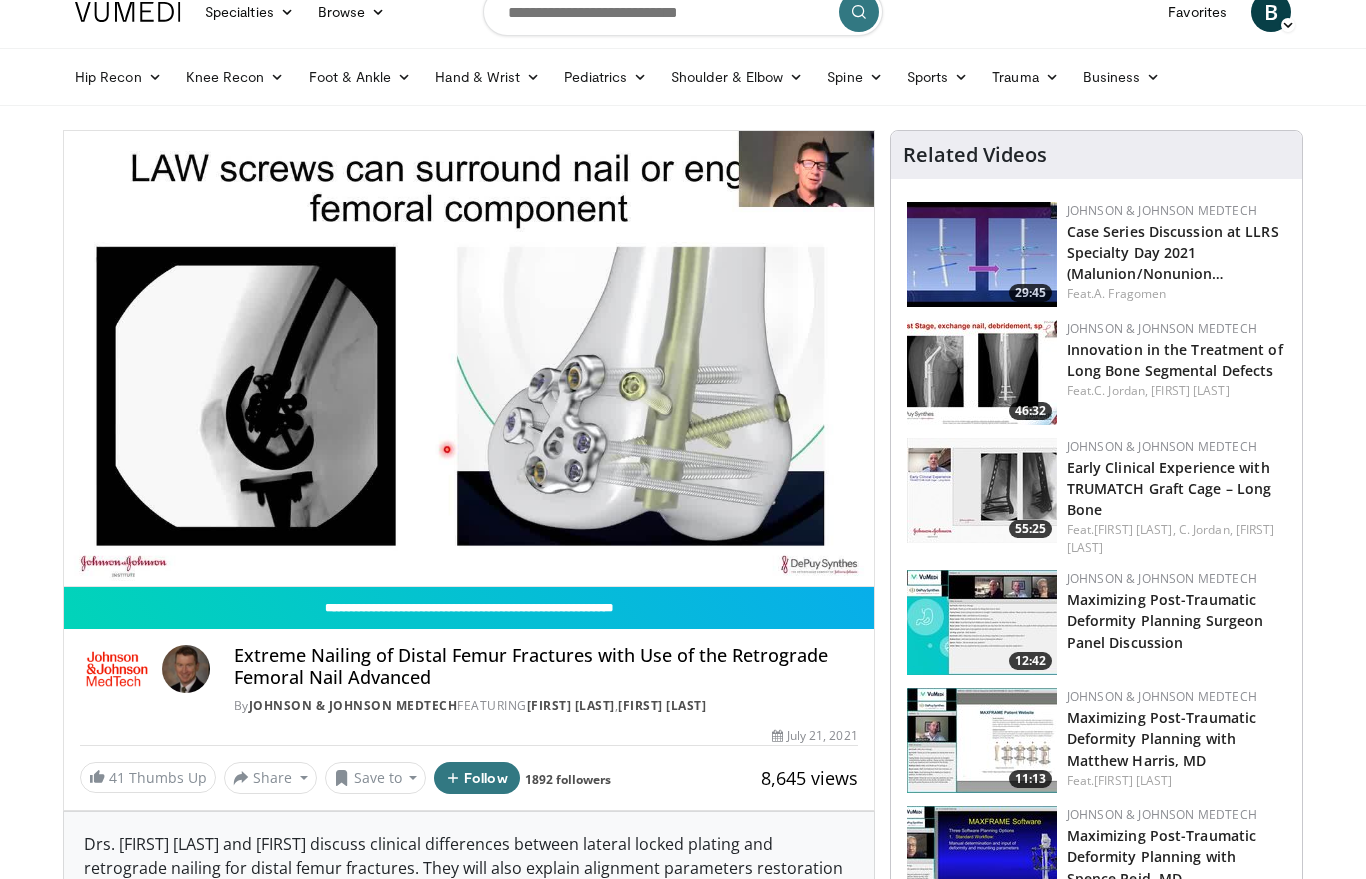 click on "10 seconds
Tap to unmute" at bounding box center (469, 358) 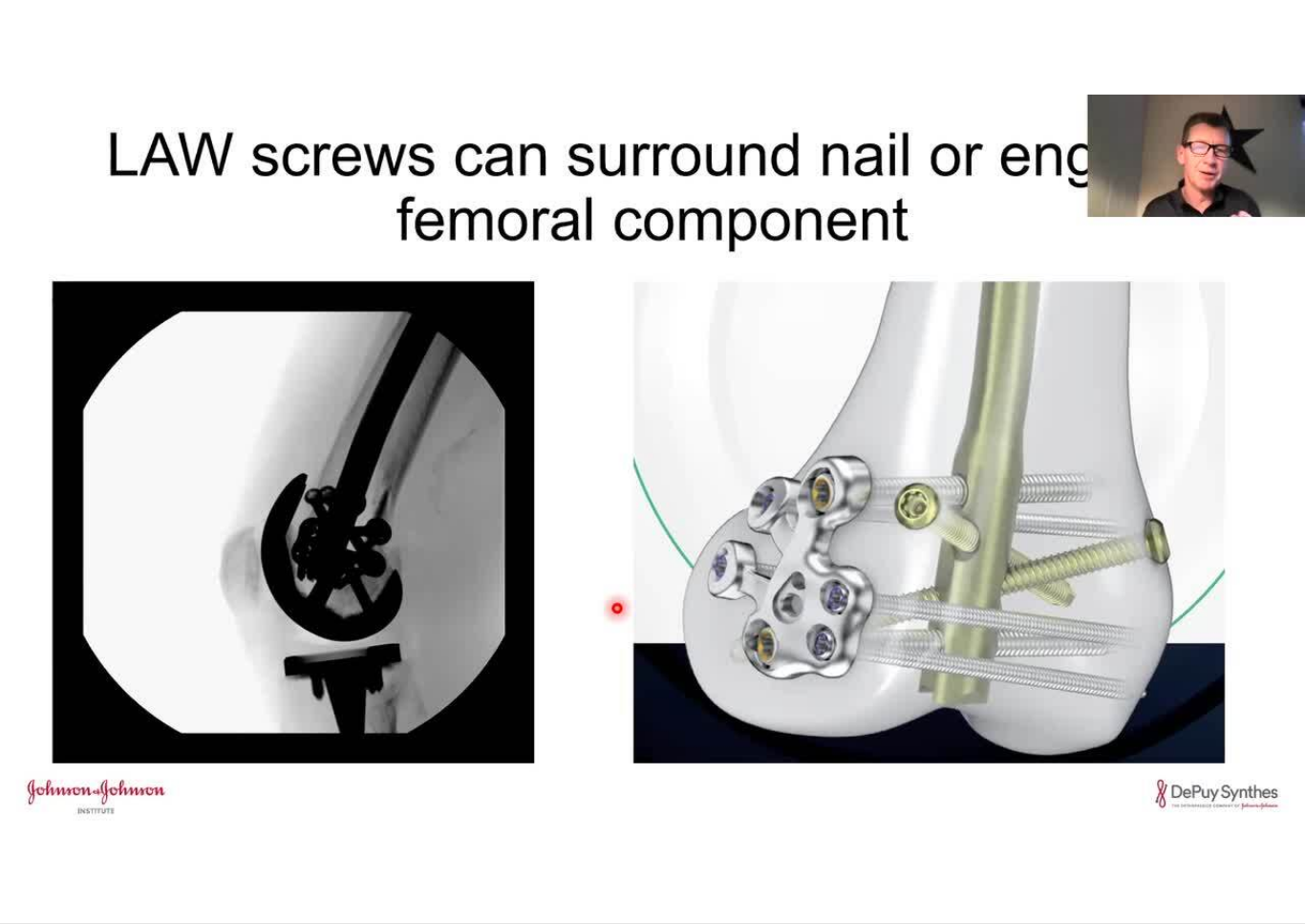 scroll, scrollTop: 23, scrollLeft: 0, axis: vertical 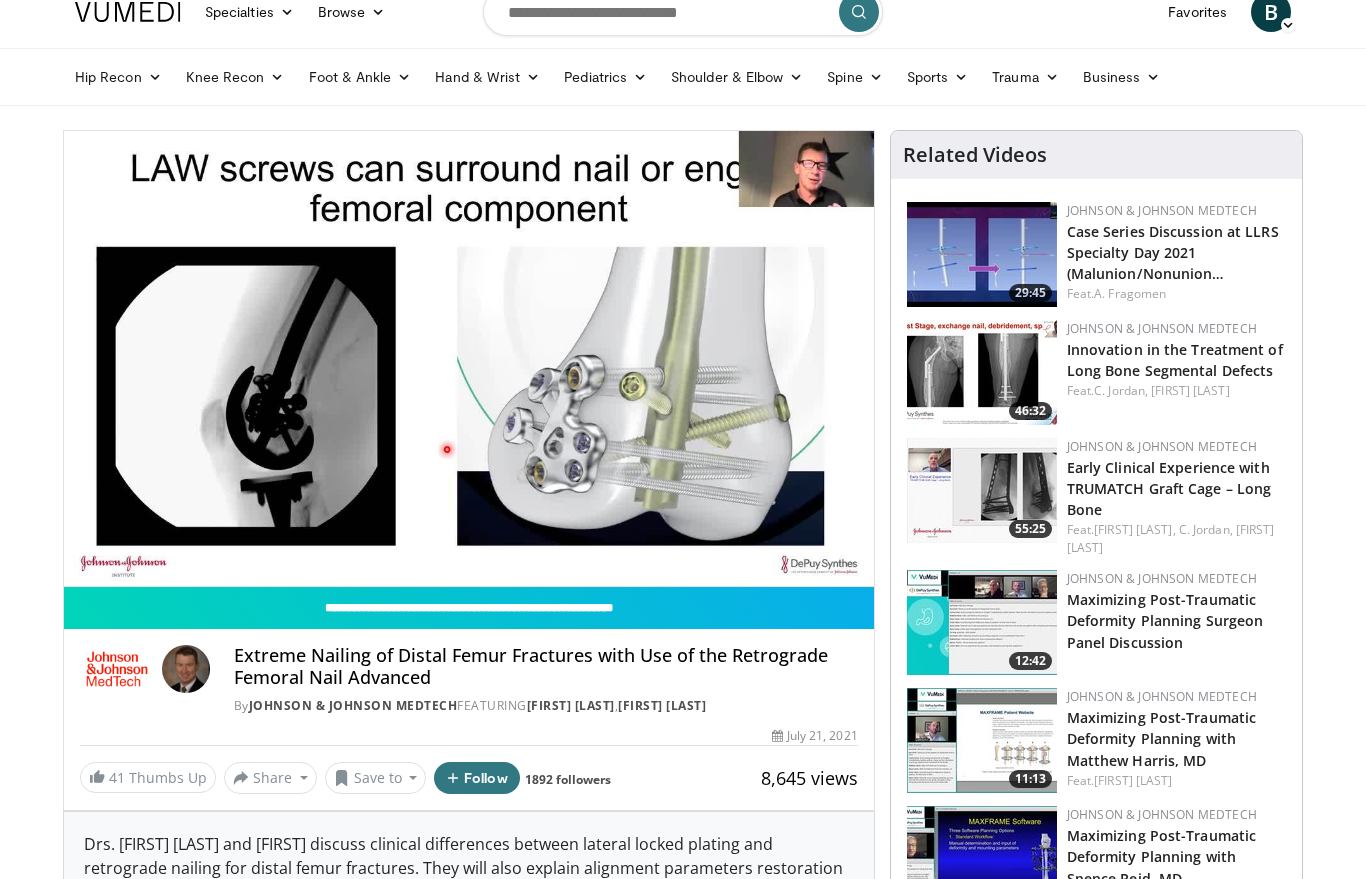 click on "10 seconds
Tap to unmute" at bounding box center [469, 358] 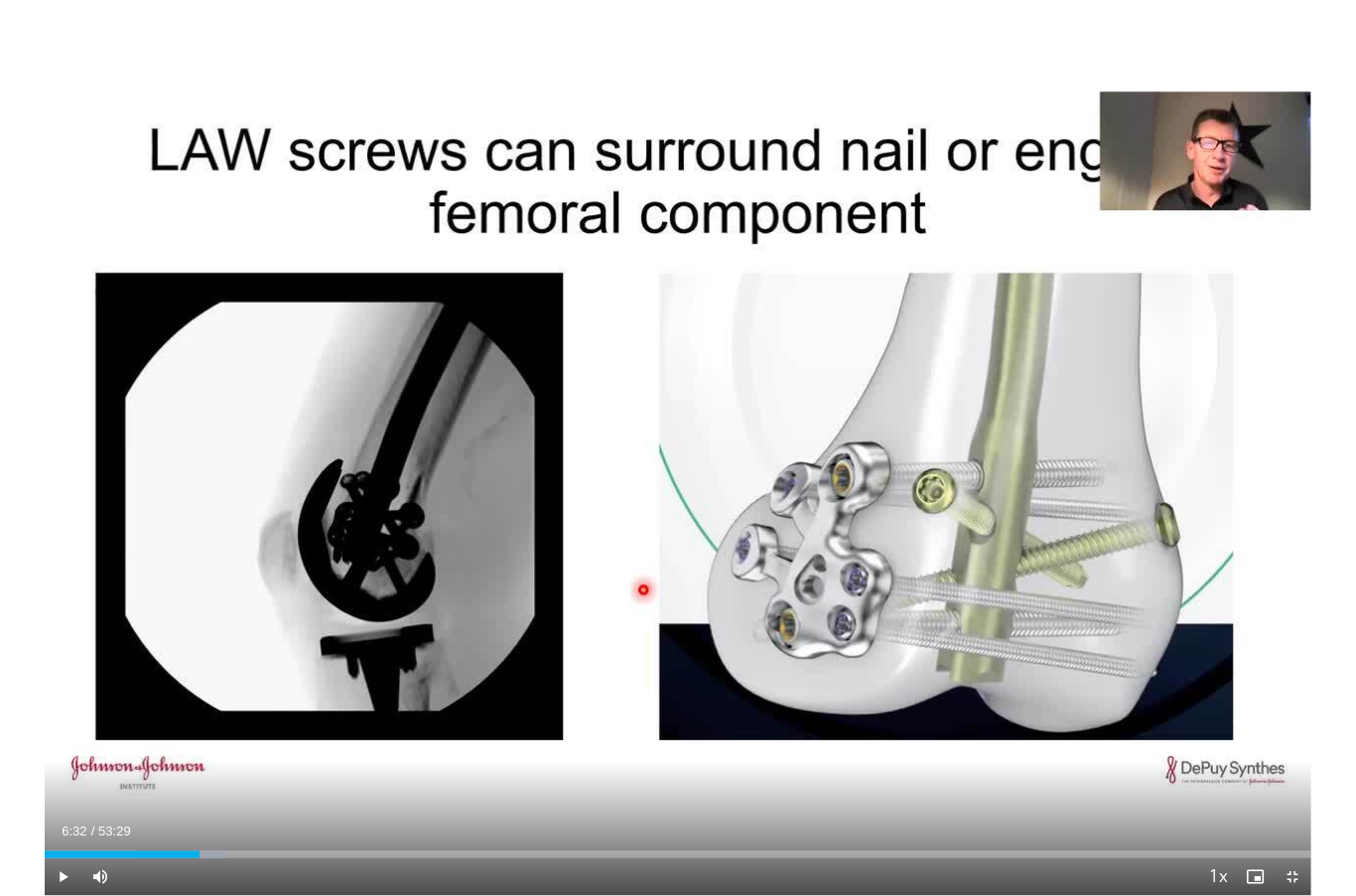 scroll, scrollTop: 24, scrollLeft: 0, axis: vertical 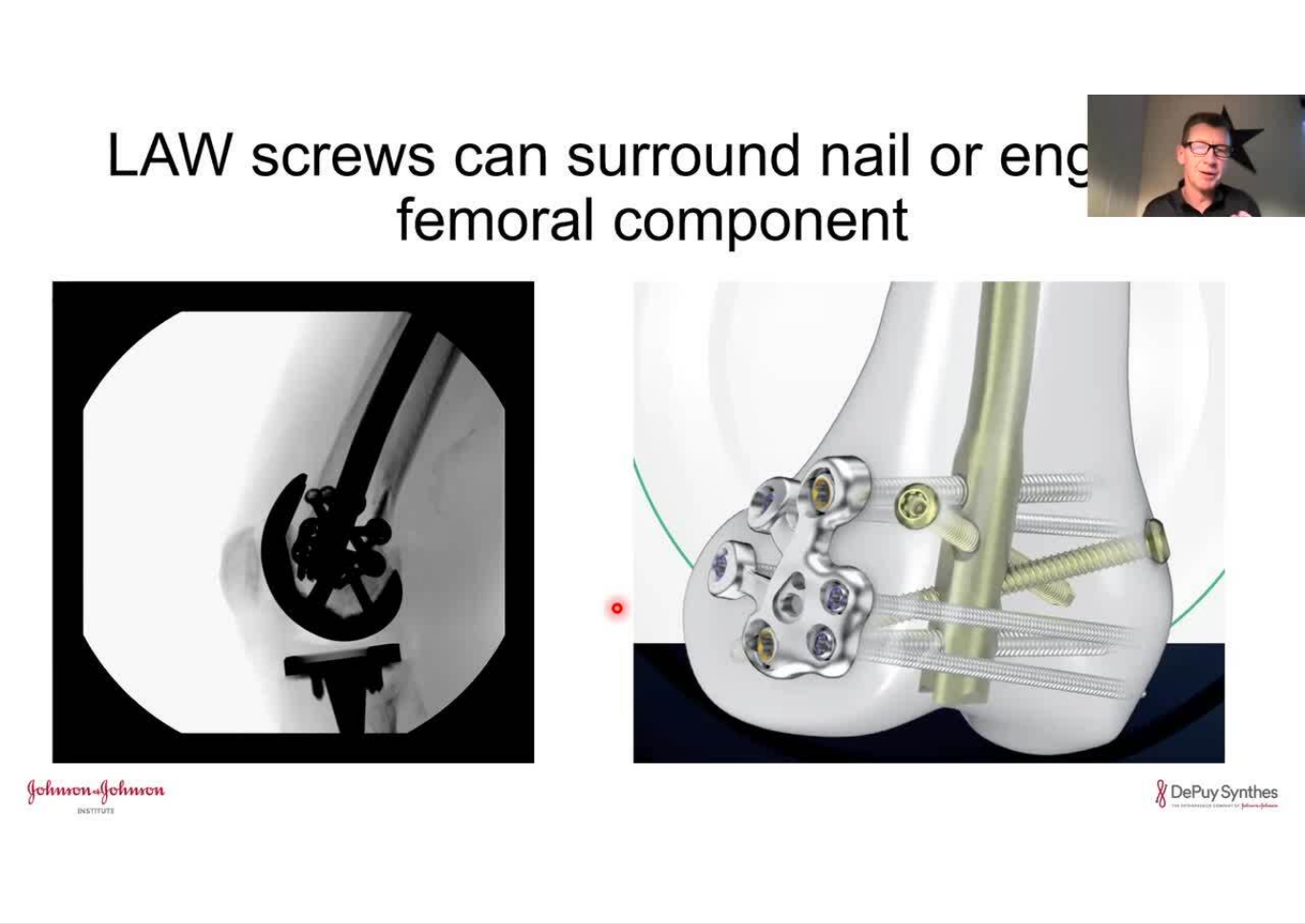 click on "10 seconds
Tap to unmute" at bounding box center (652, 462) 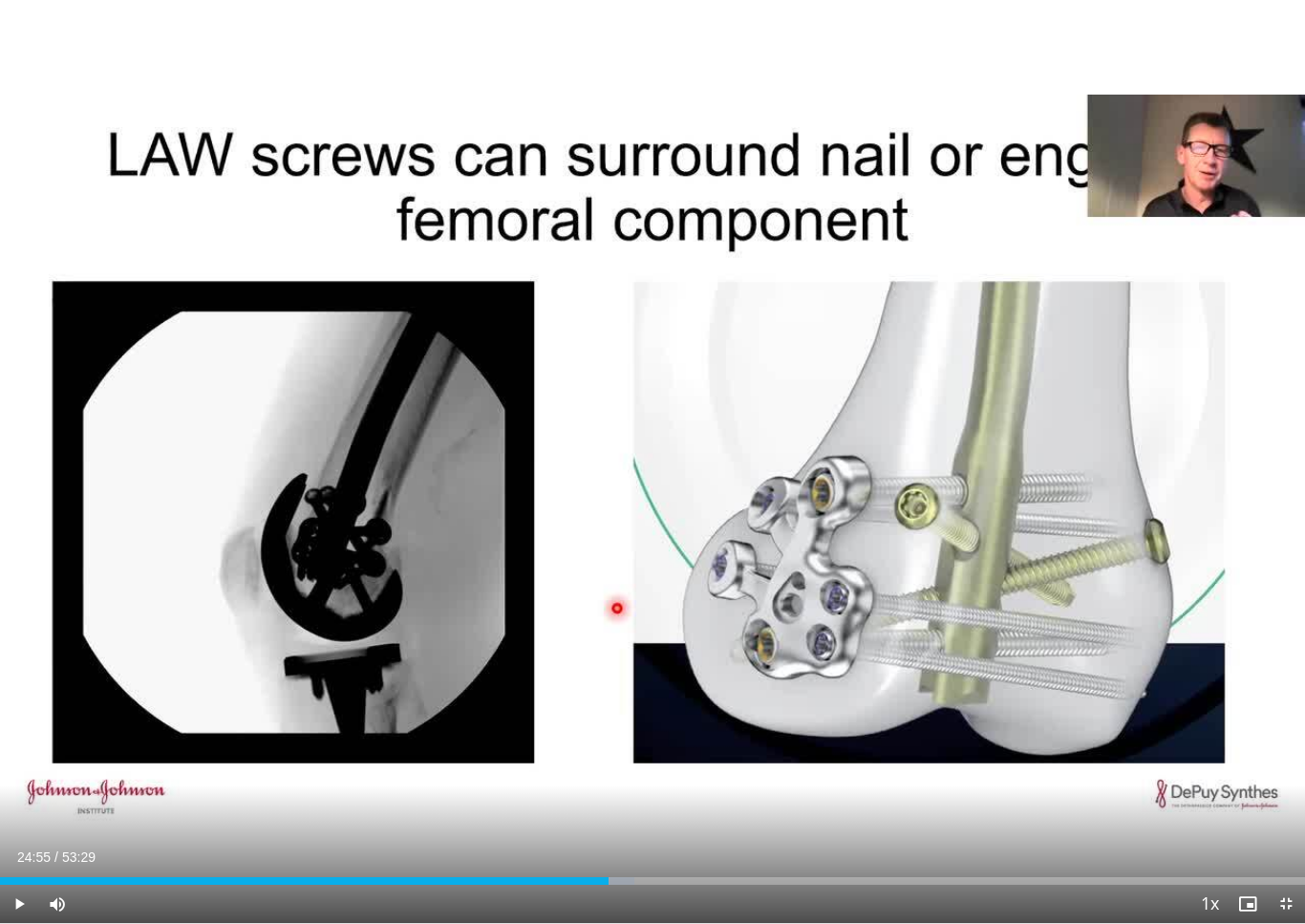 scroll, scrollTop: 23, scrollLeft: 0, axis: vertical 